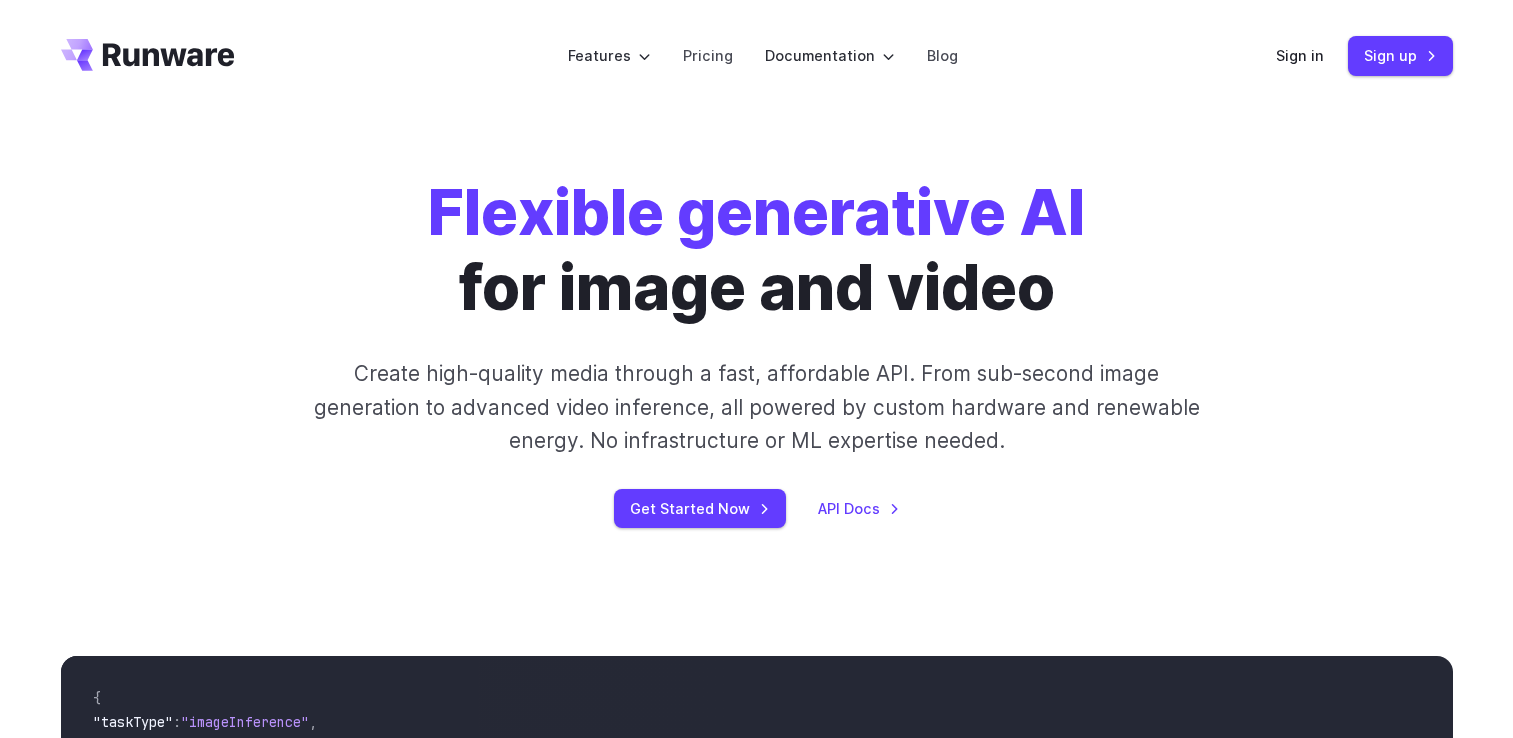 scroll, scrollTop: 0, scrollLeft: 0, axis: both 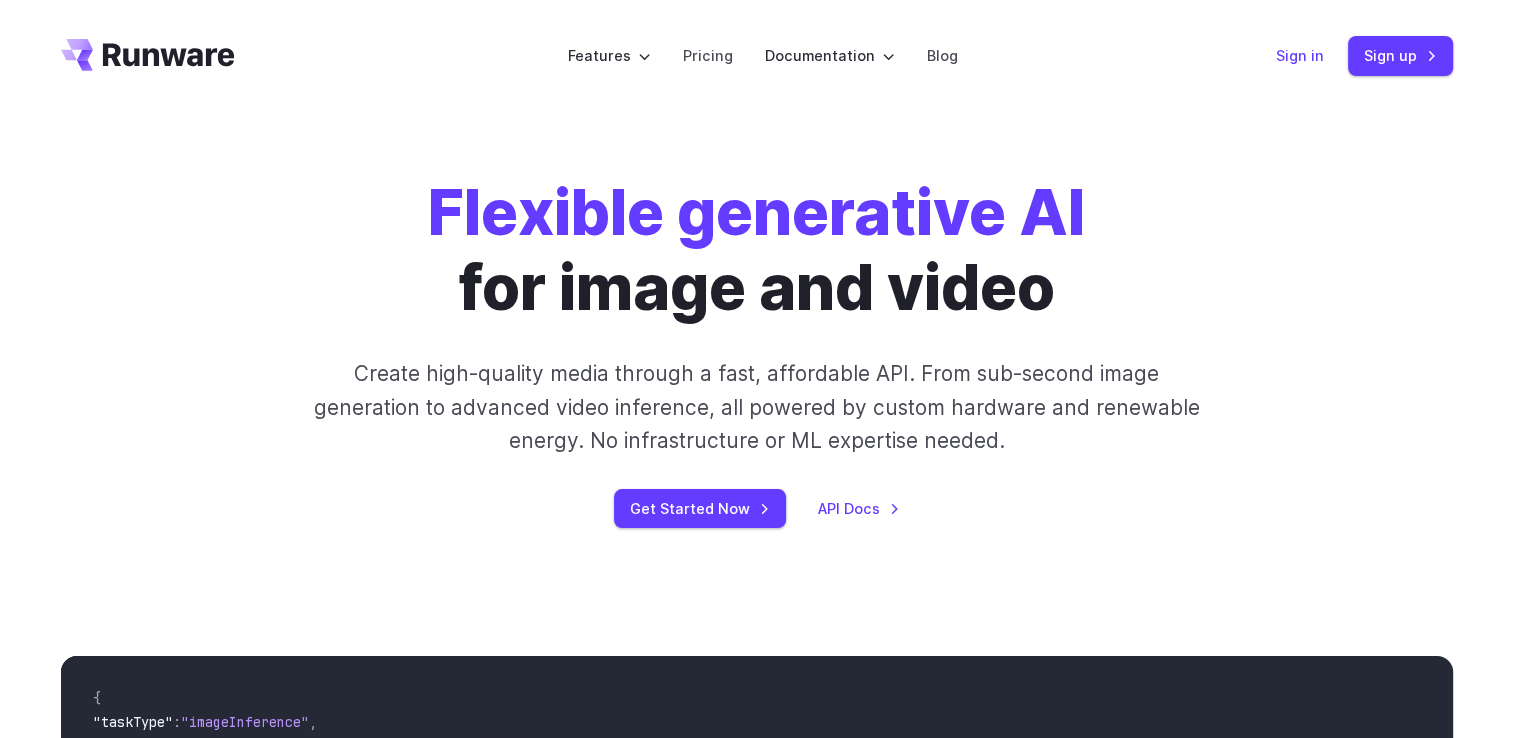 click on "Sign in" at bounding box center [1300, 55] 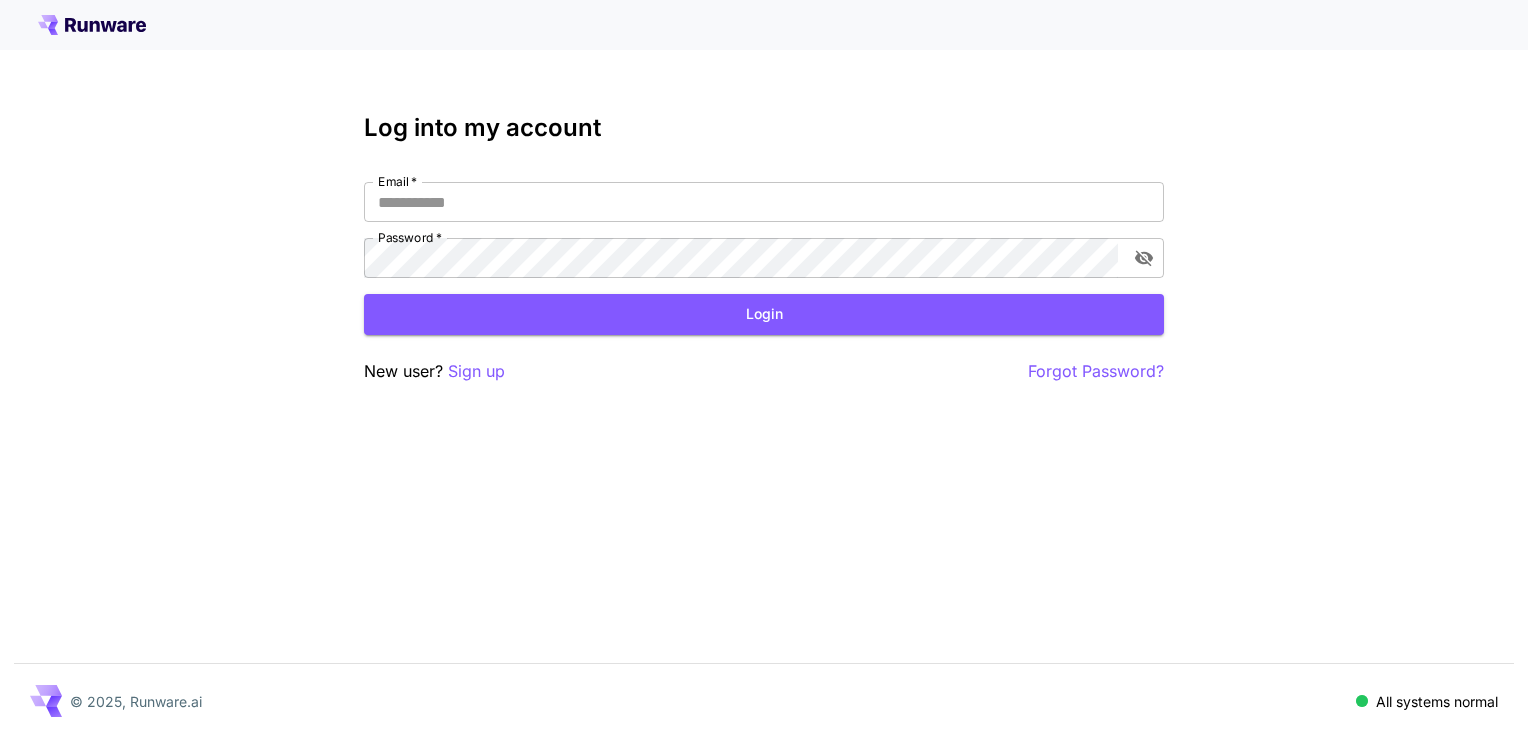 scroll, scrollTop: 0, scrollLeft: 0, axis: both 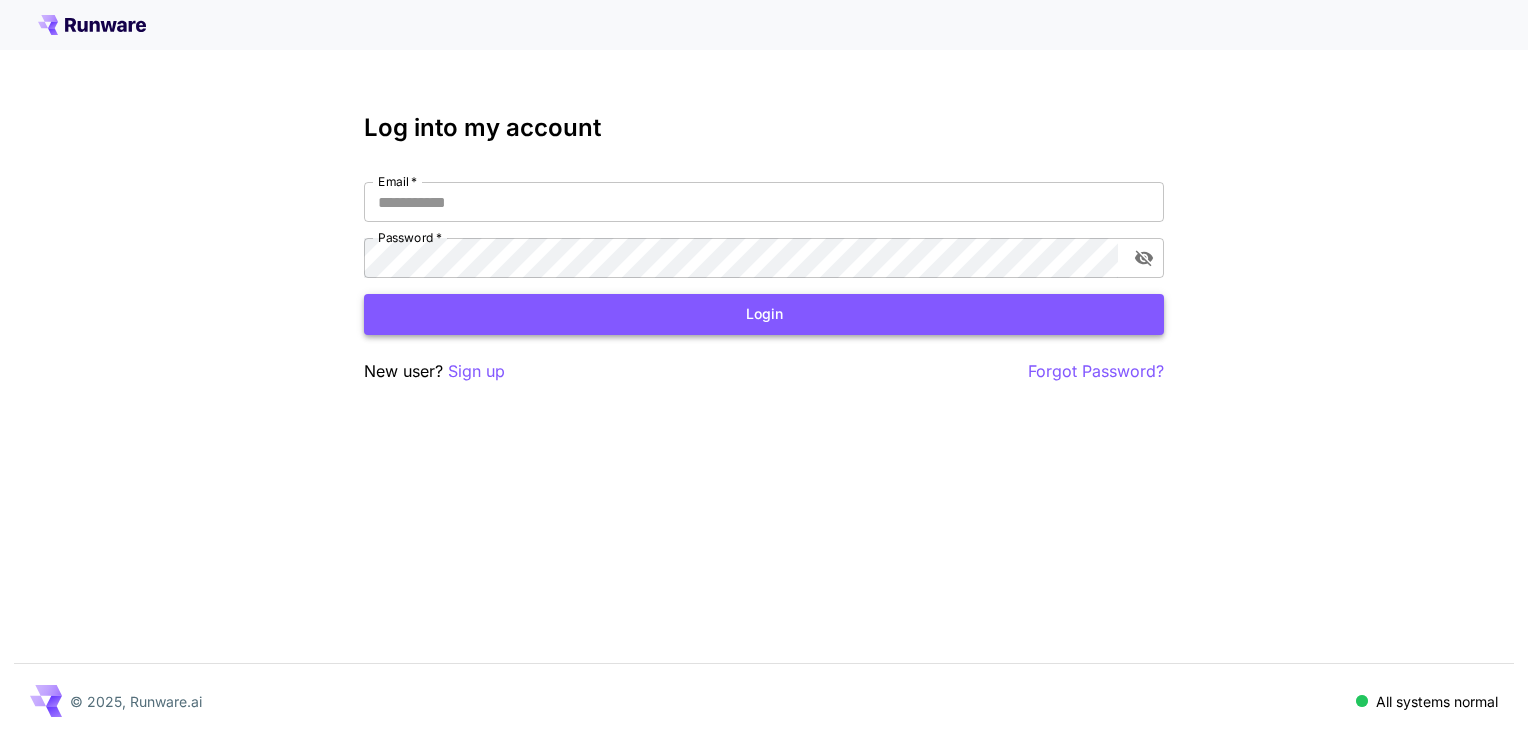 type on "**********" 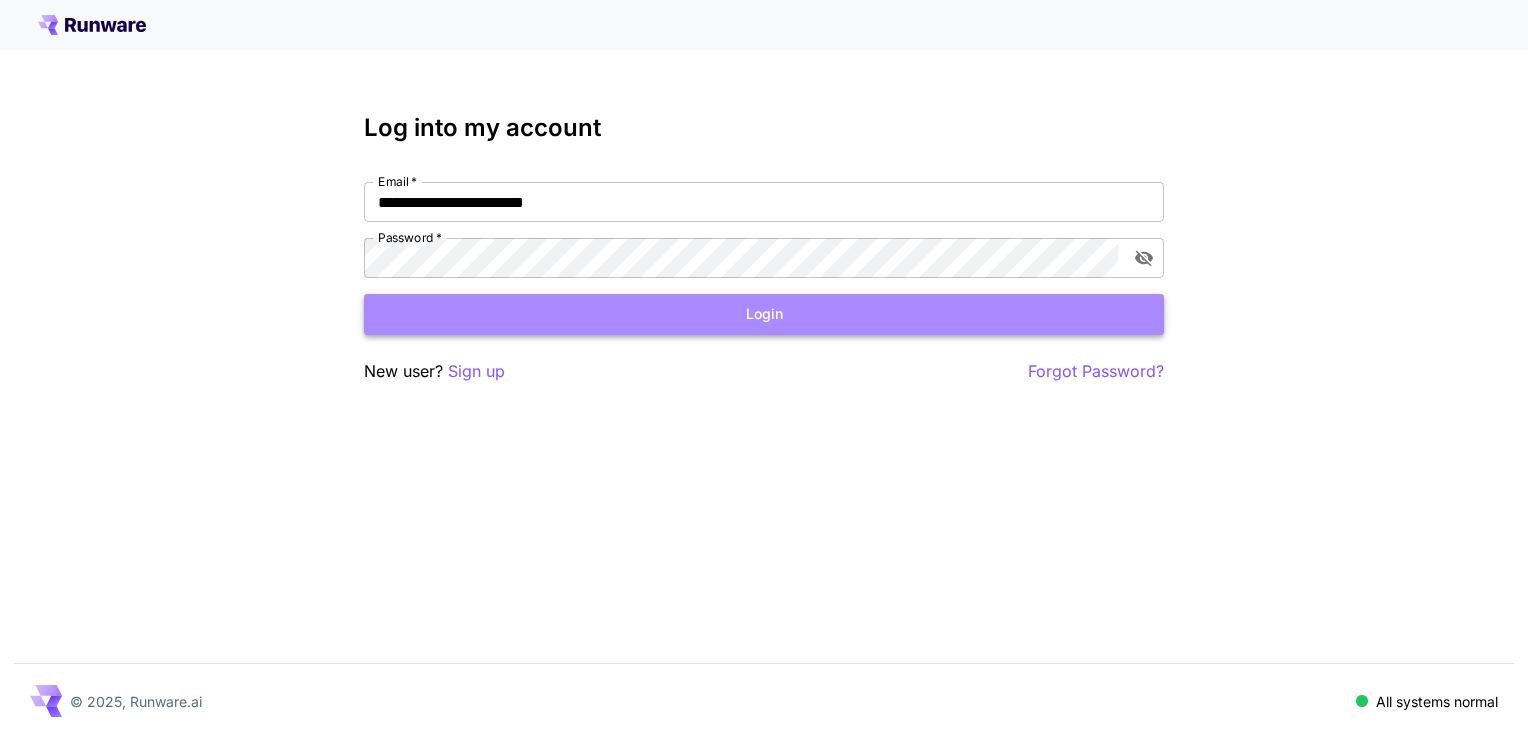 click on "Login" at bounding box center [764, 314] 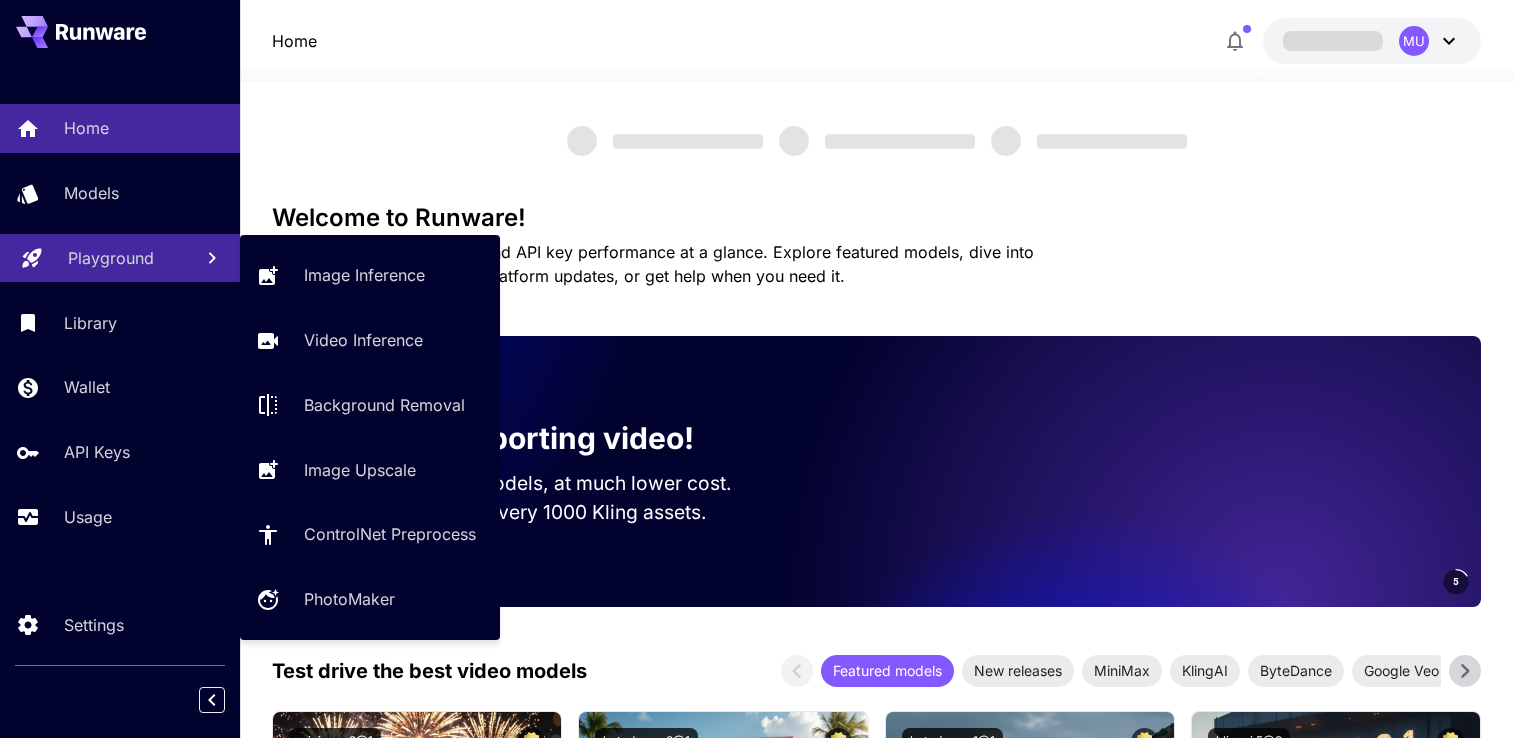 click on "Playground" at bounding box center (111, 258) 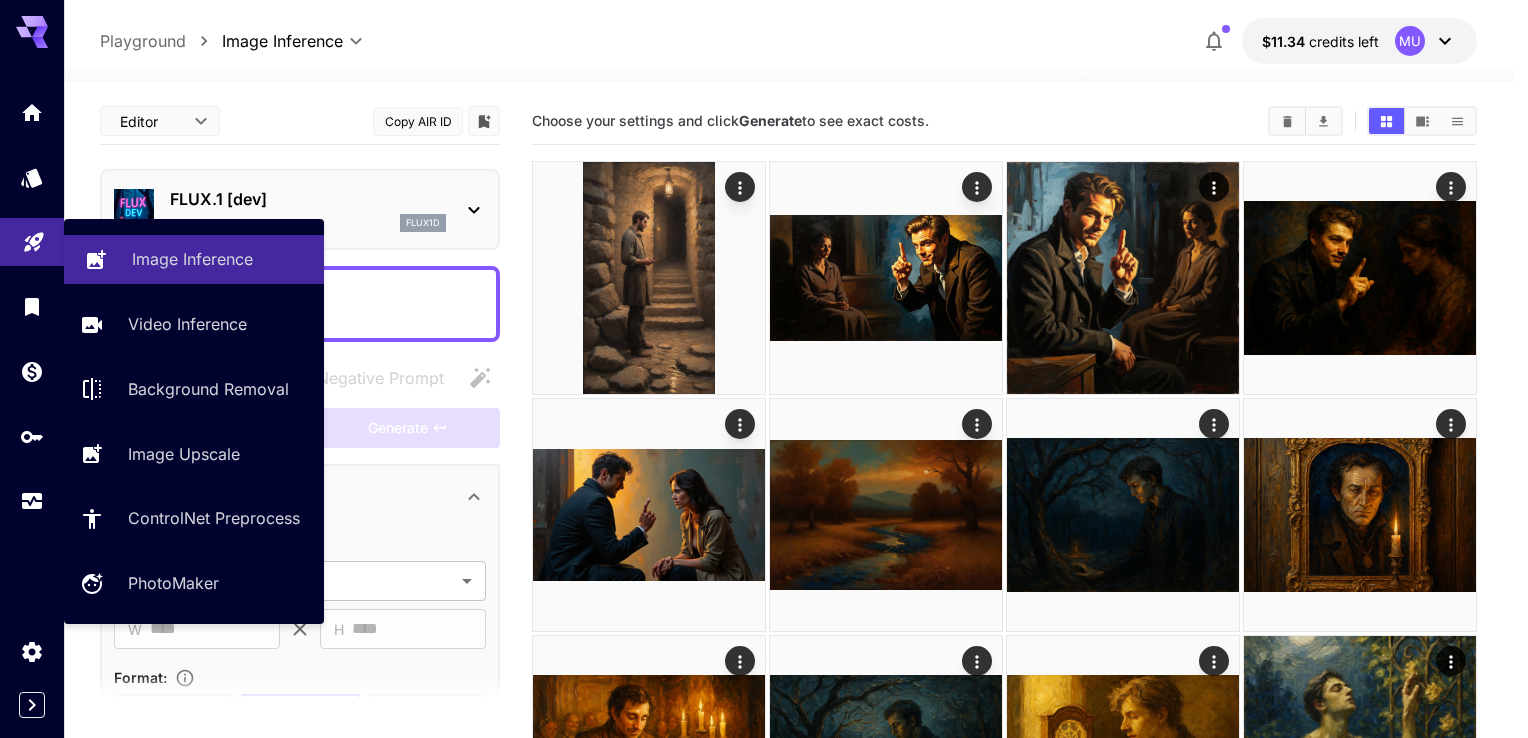 click on "Image Inference" at bounding box center [220, 259] 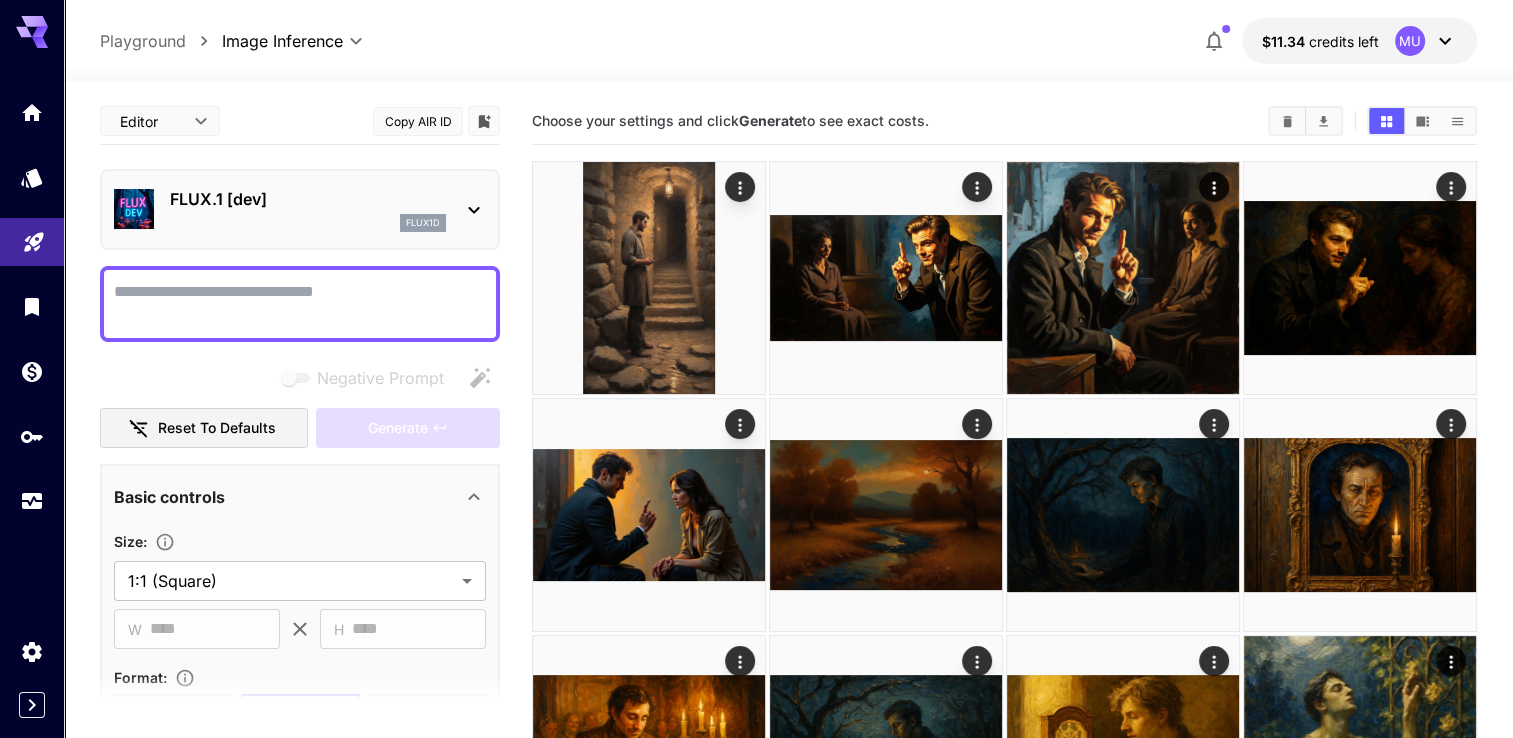 click 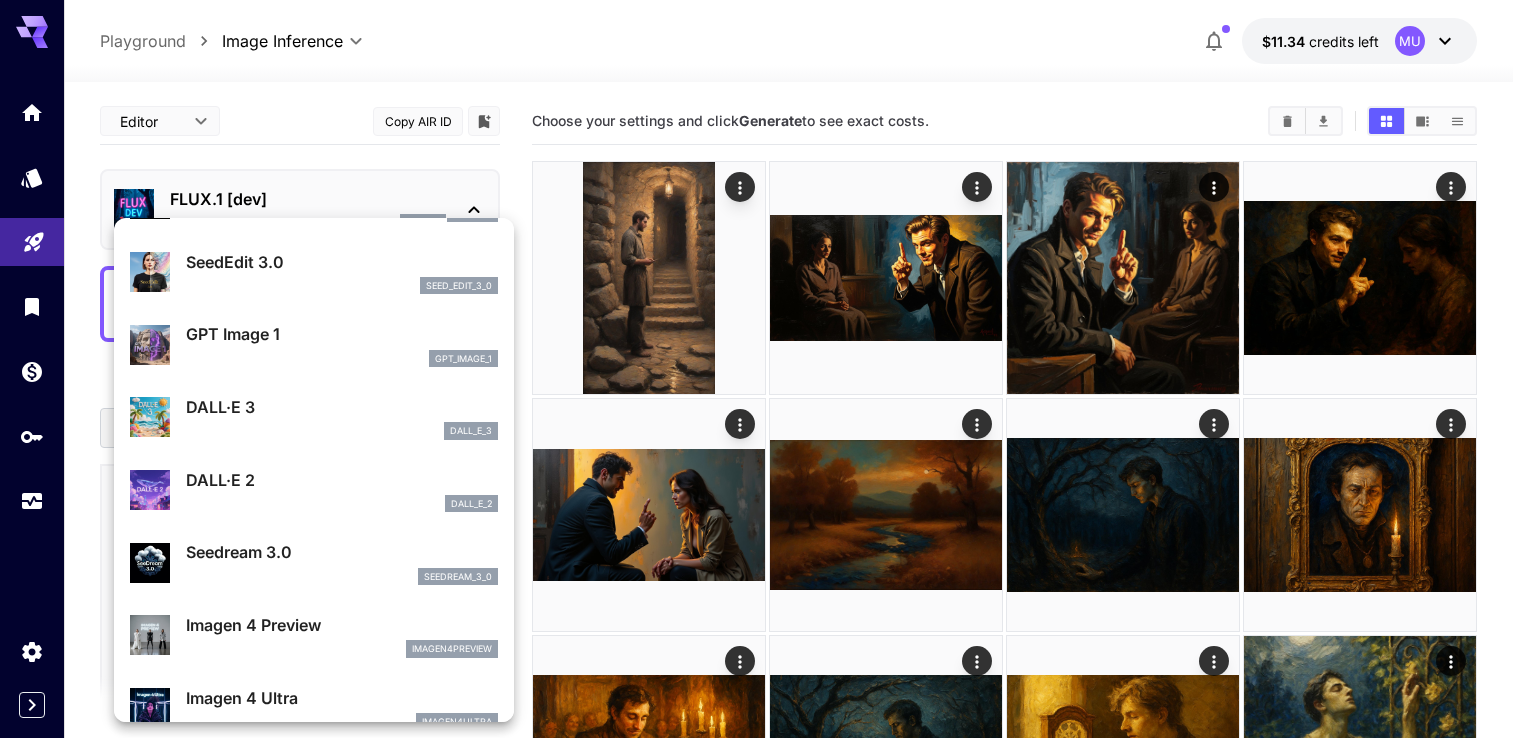 scroll, scrollTop: 0, scrollLeft: 0, axis: both 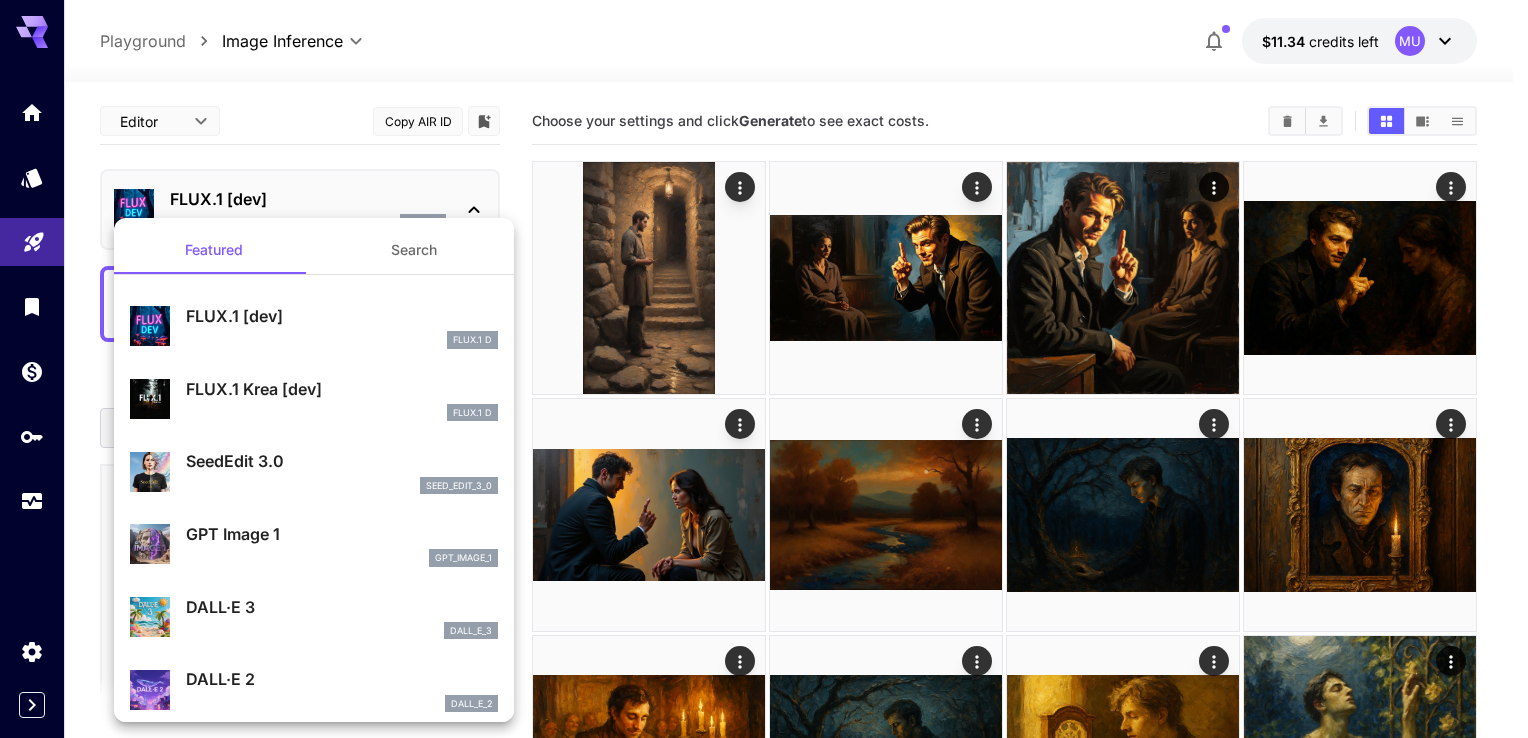 click on "Search" at bounding box center [414, 250] 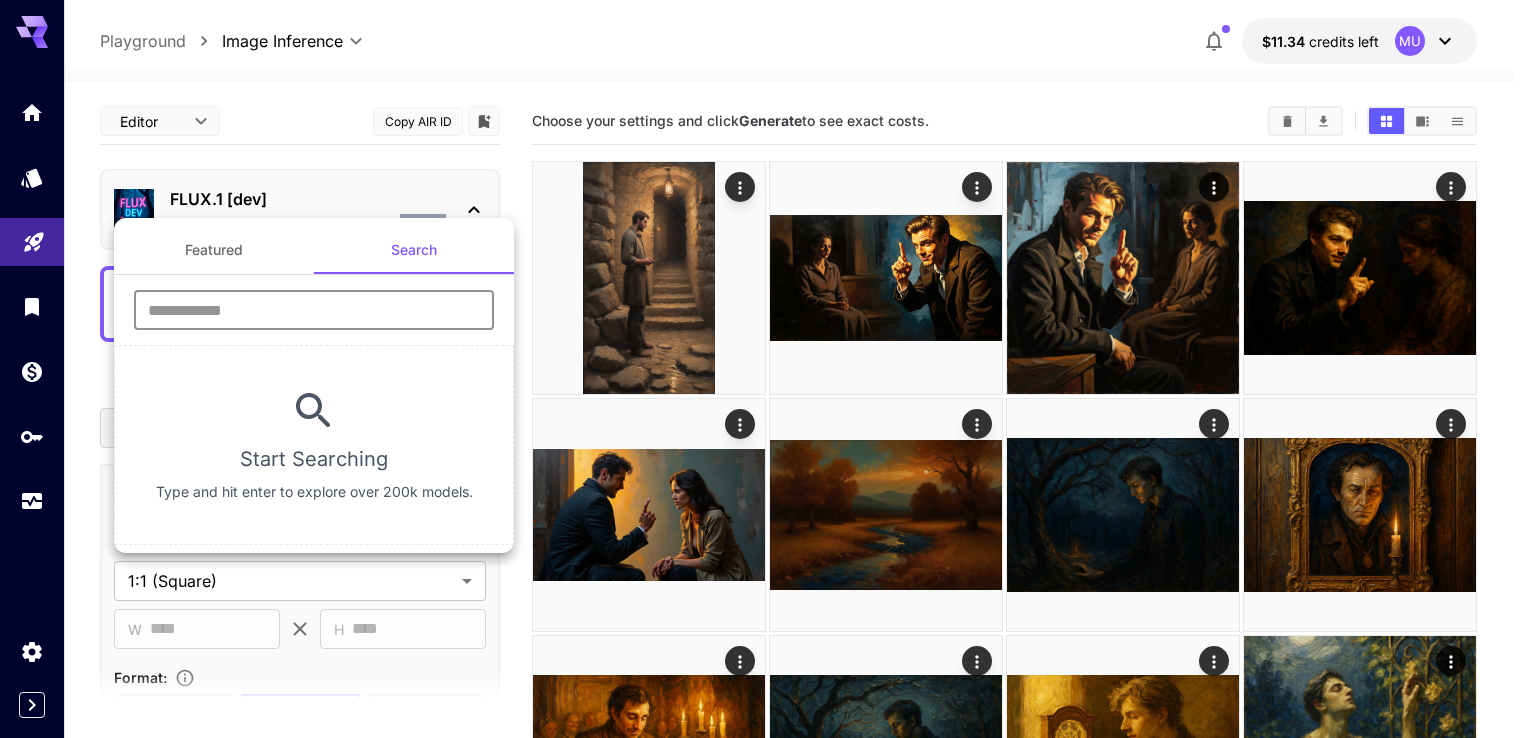 click at bounding box center (314, 310) 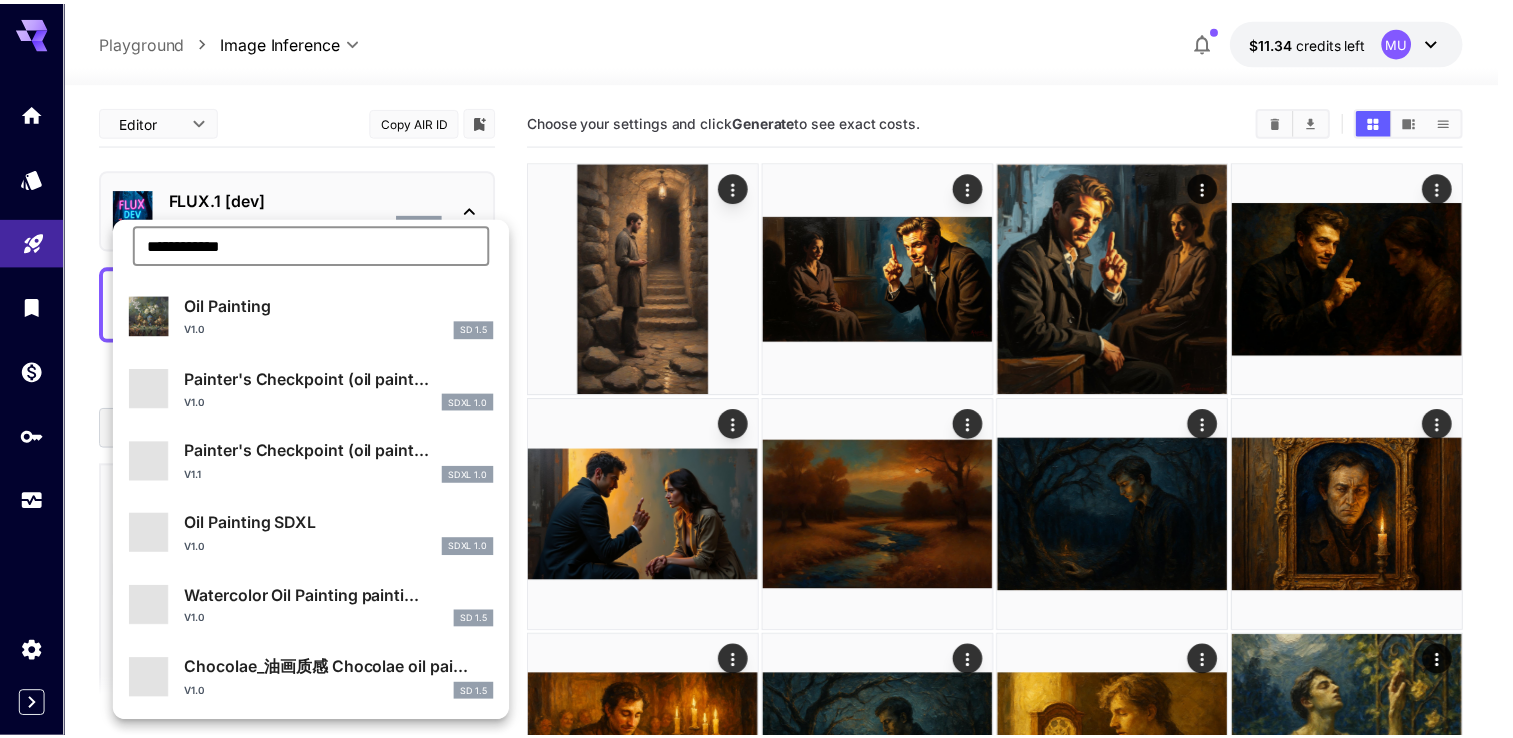 scroll, scrollTop: 100, scrollLeft: 0, axis: vertical 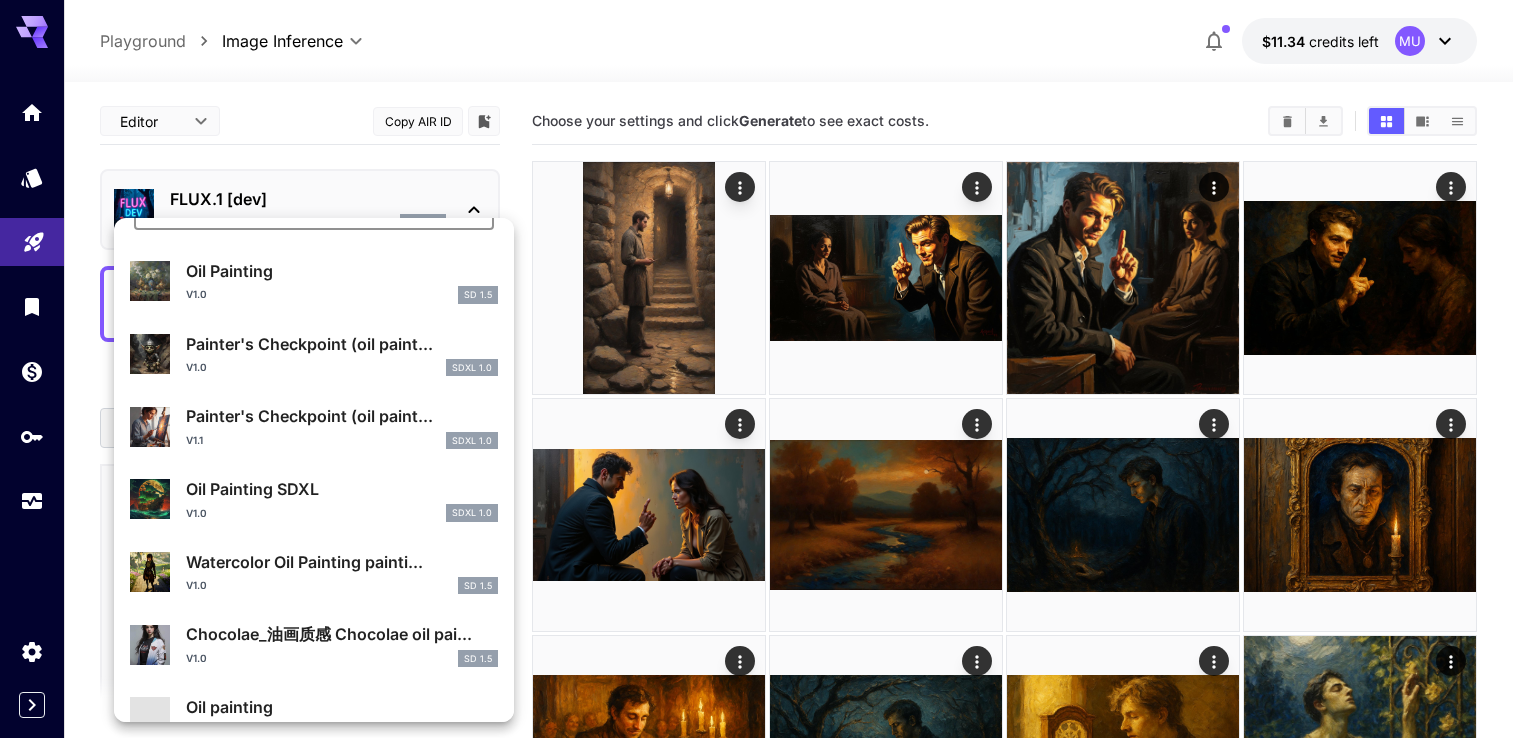 click on "Painter's Checkpoint (oil paint... v1.1 SDXL 1.0" at bounding box center (342, 426) 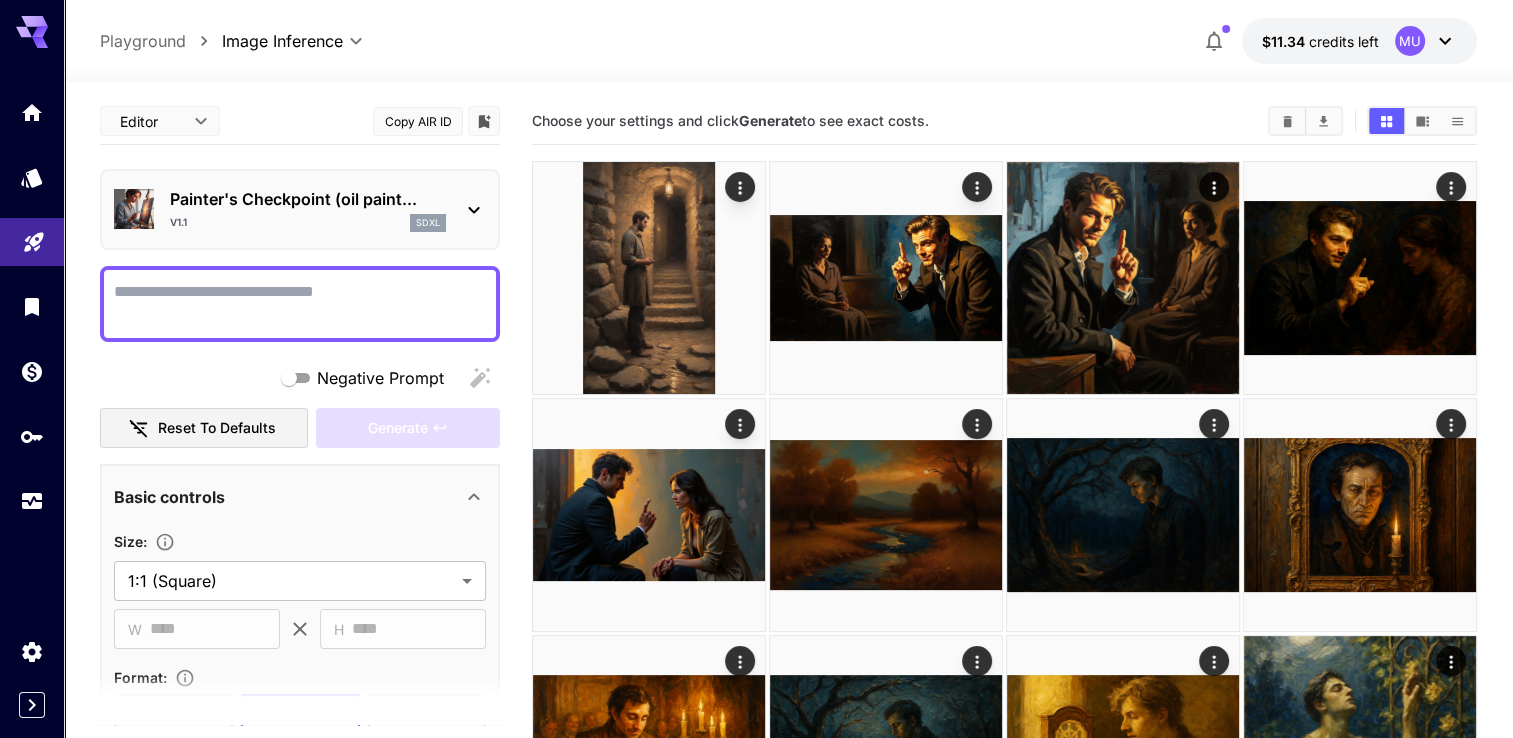 click on "Negative Prompt" at bounding box center [300, 304] 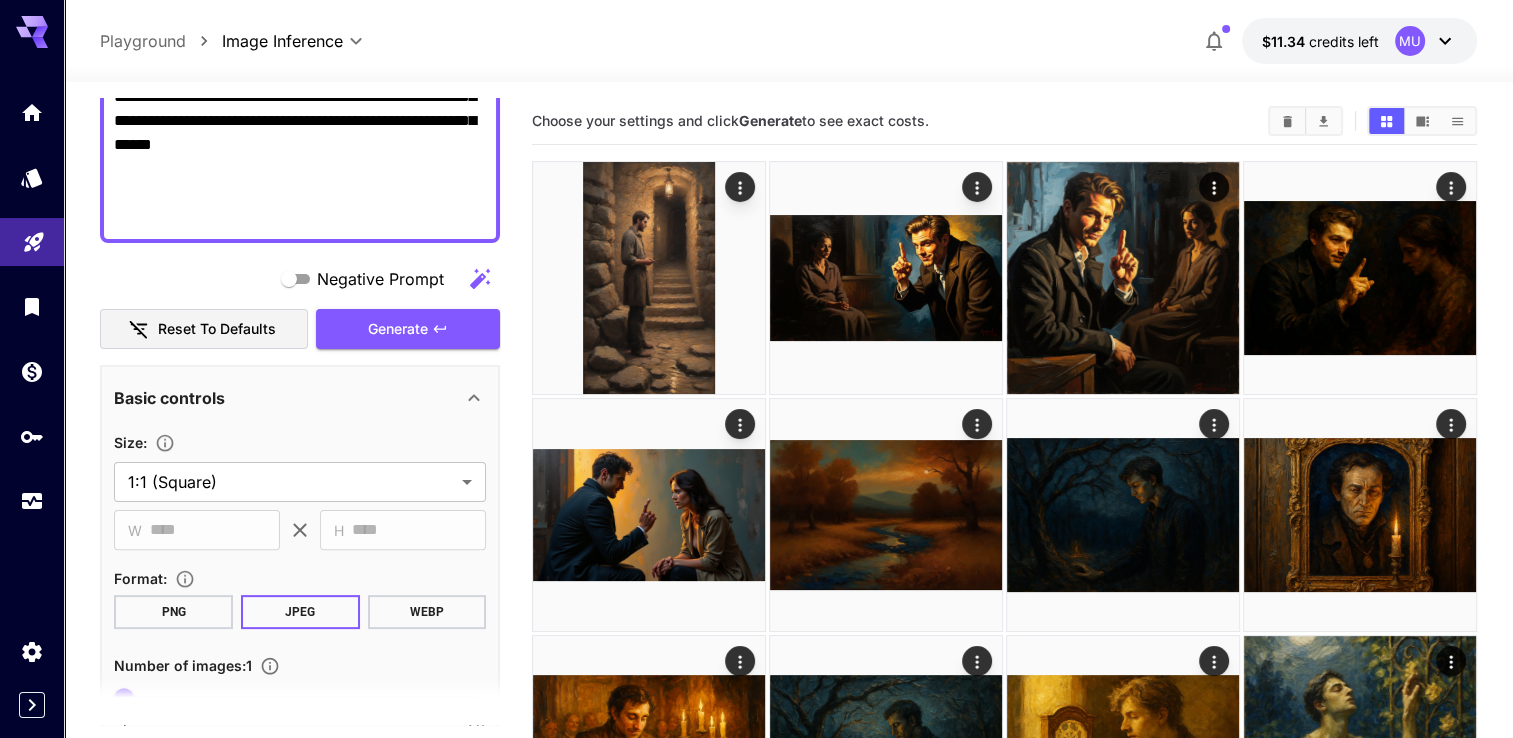 scroll, scrollTop: 631, scrollLeft: 0, axis: vertical 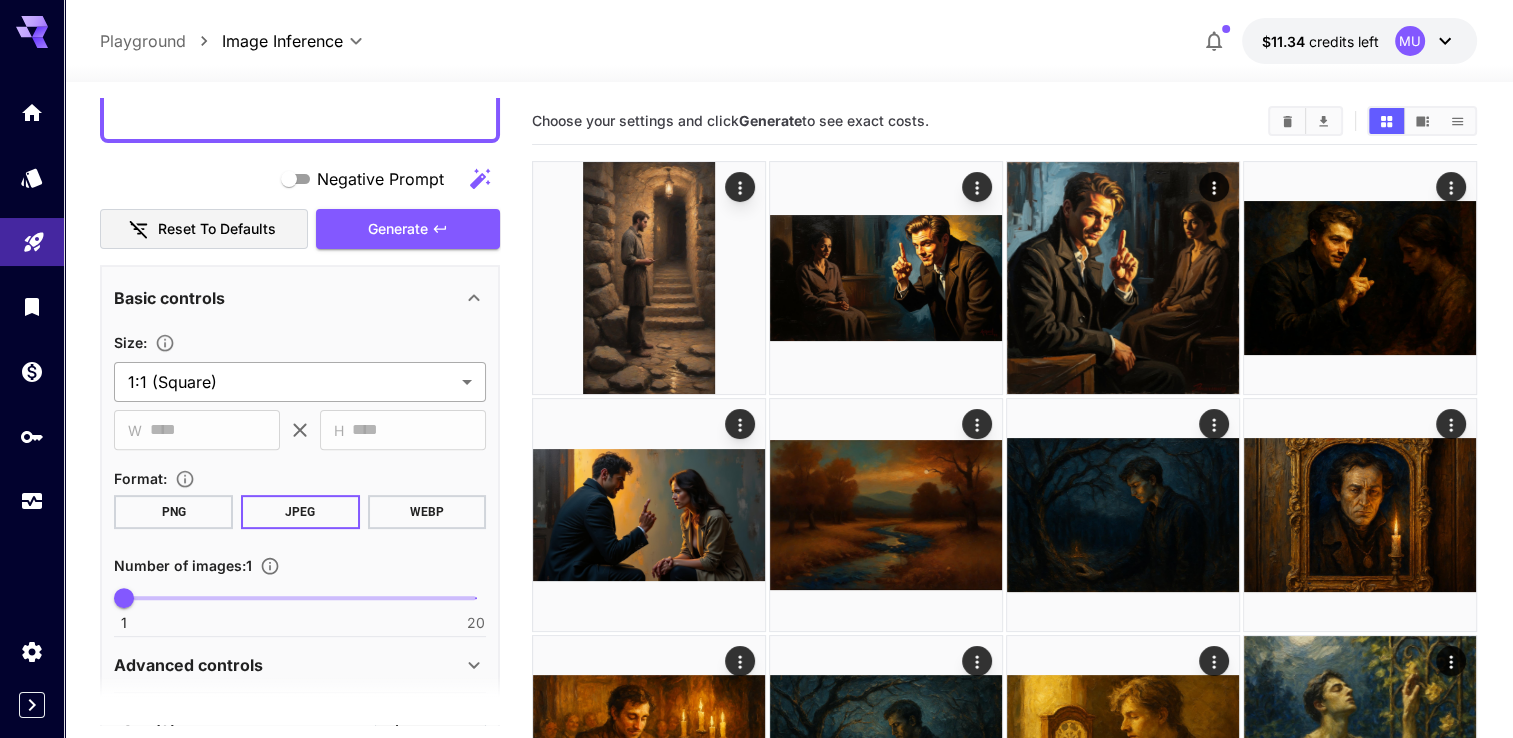 type on "**********" 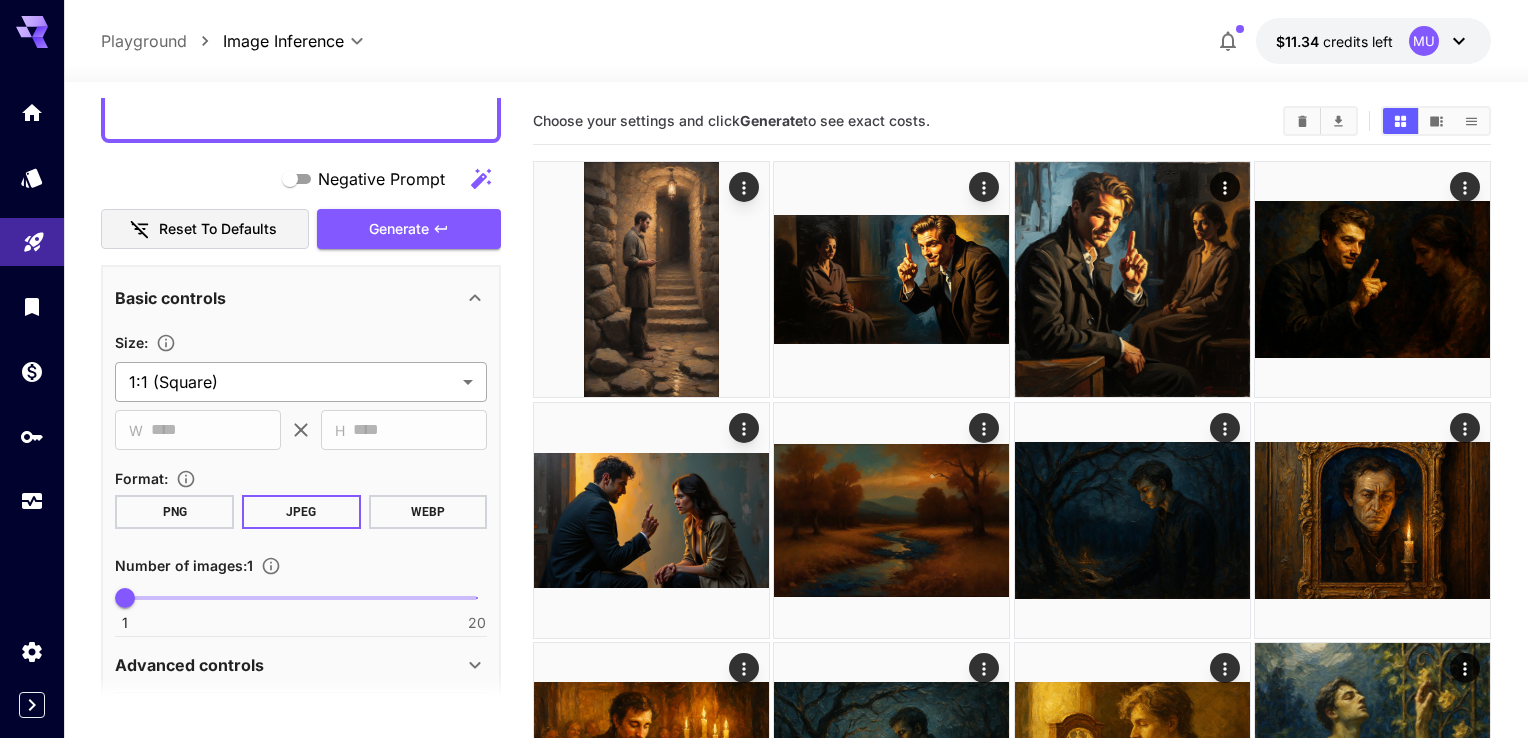 click on "**********" at bounding box center [764, 710] 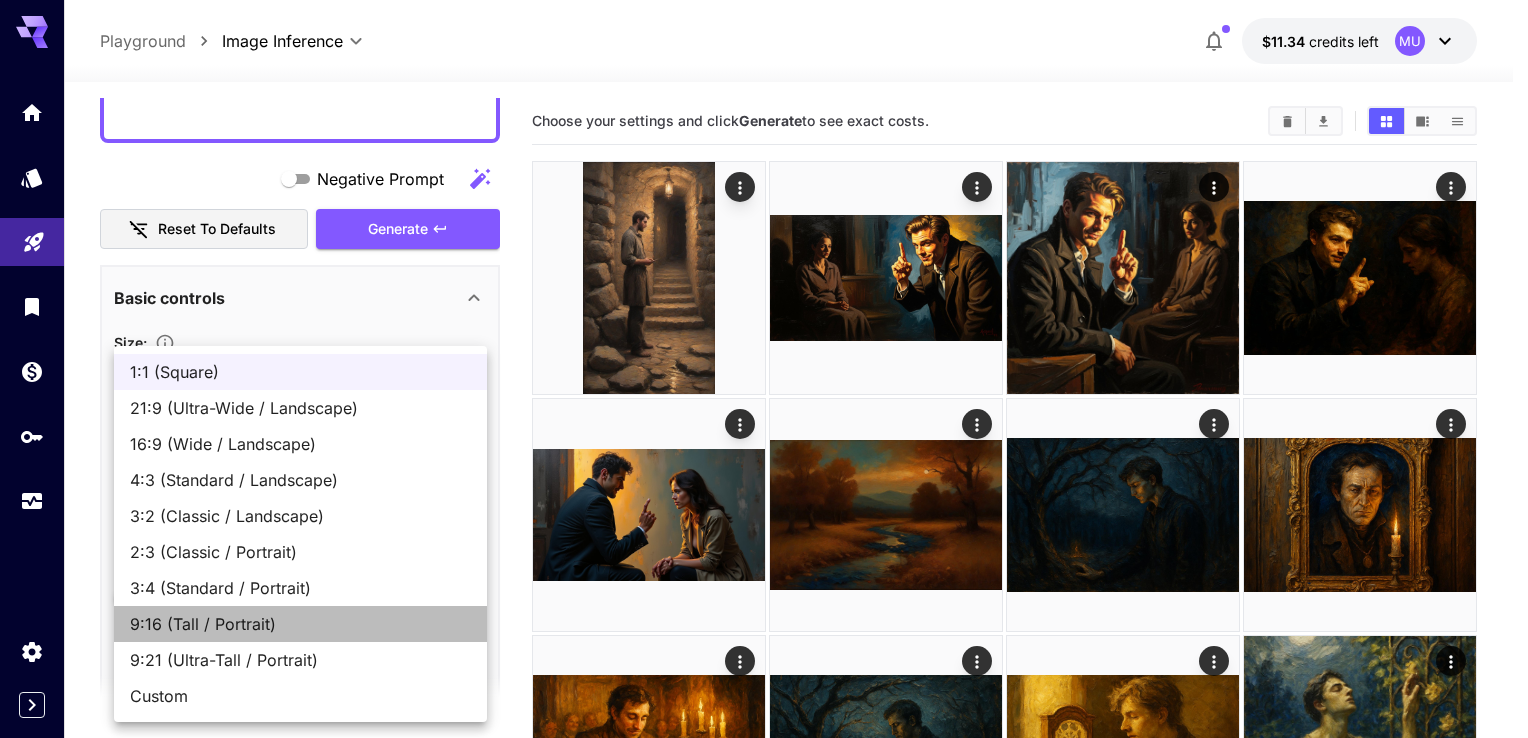 click on "9:16 (Tall / Portrait)" at bounding box center (300, 624) 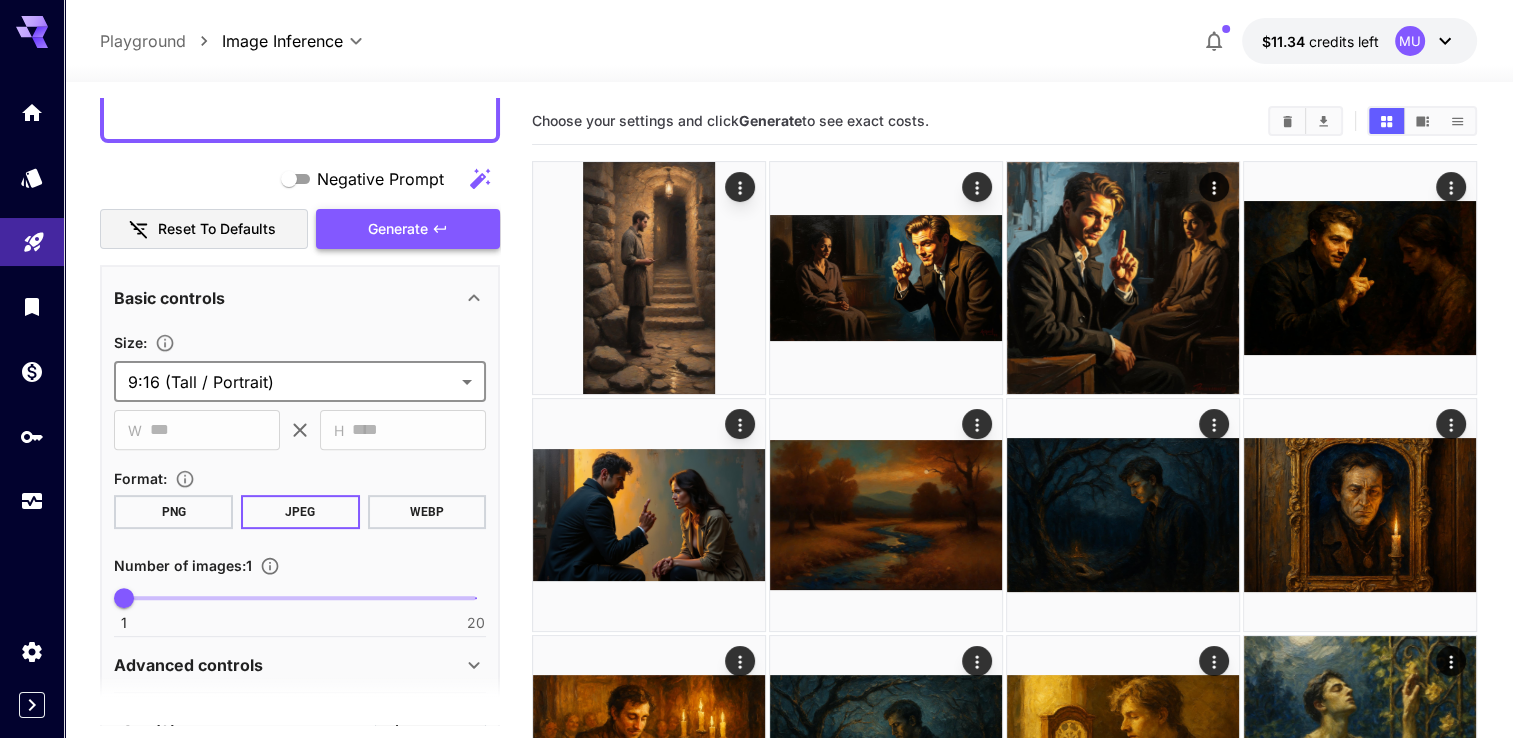 click on "Generate" at bounding box center [398, 229] 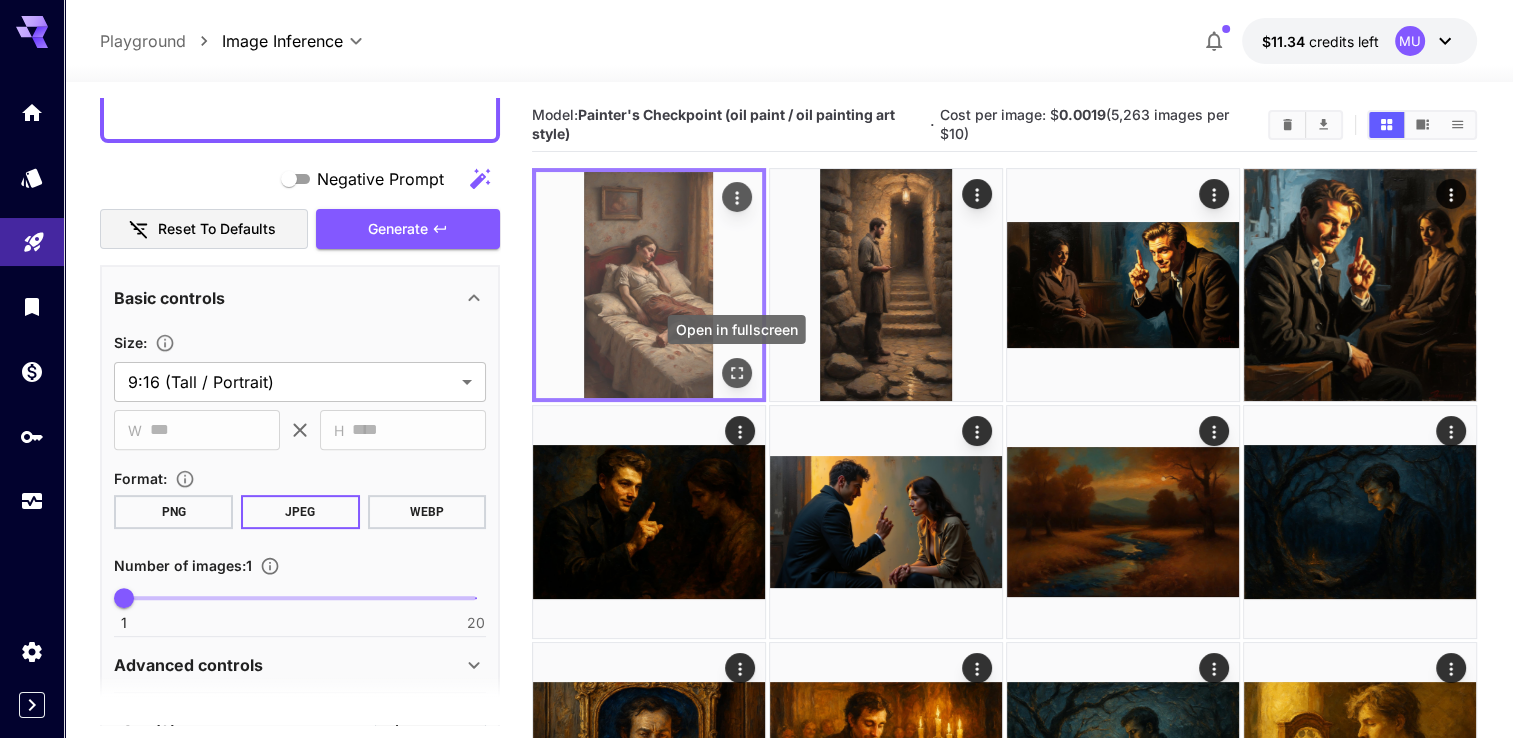 click 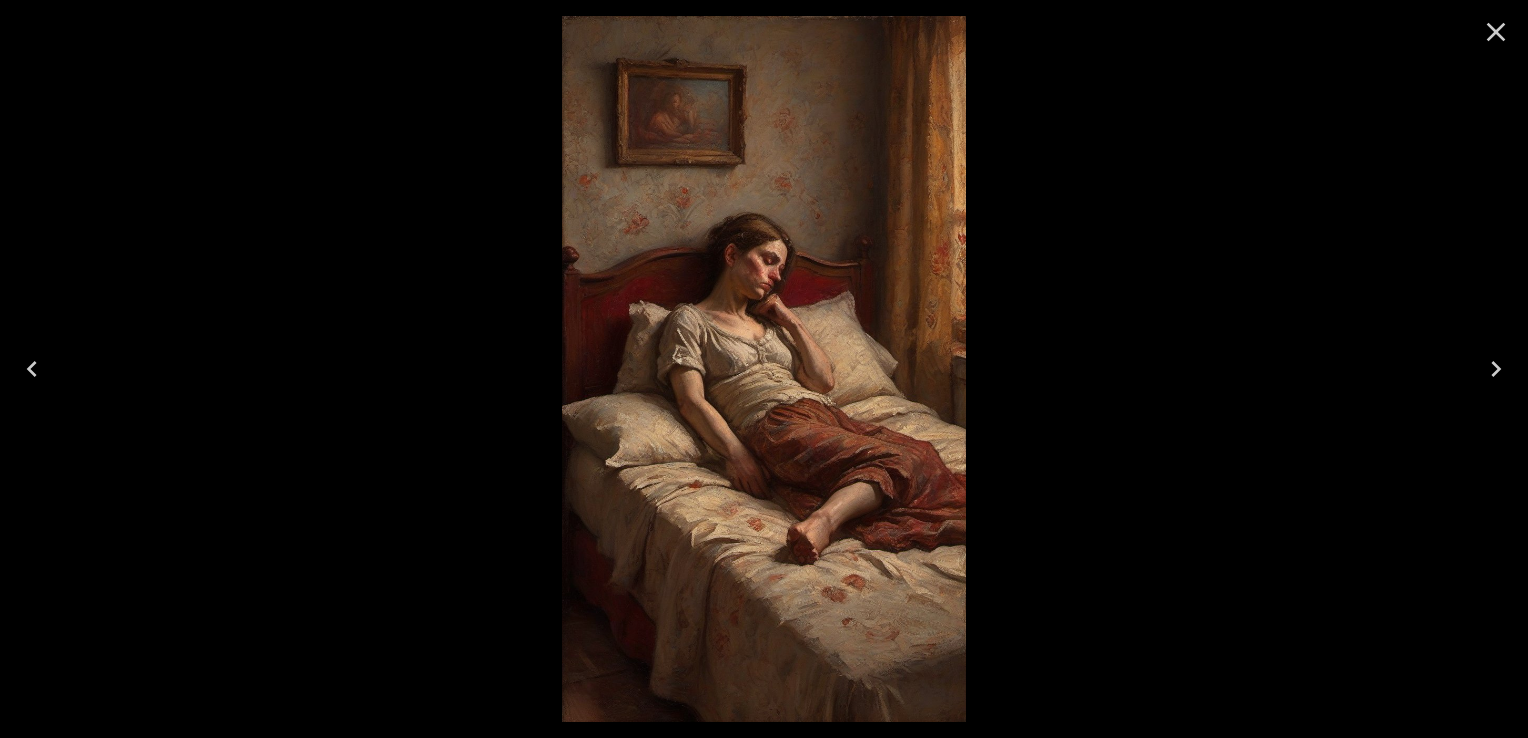 click 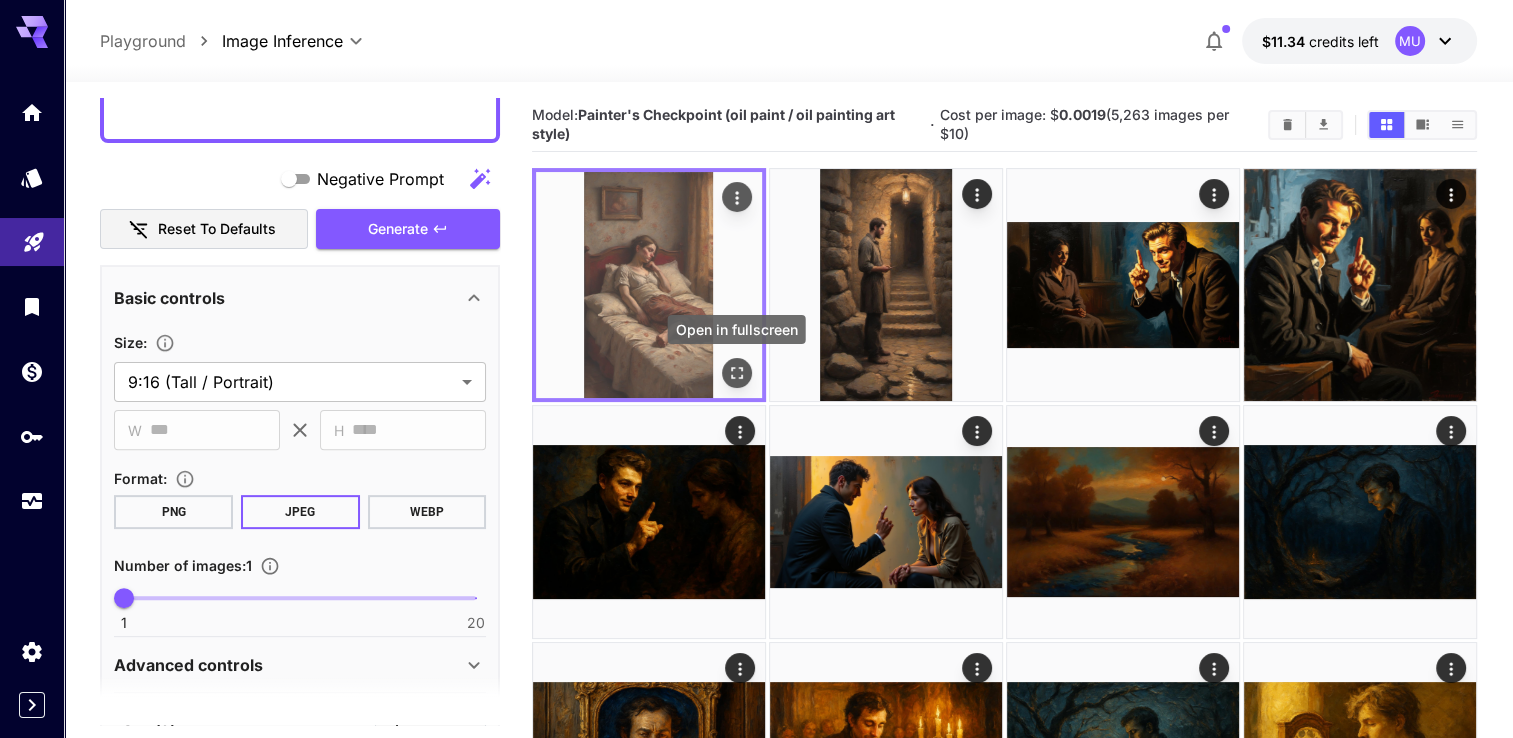 click at bounding box center (737, 373) 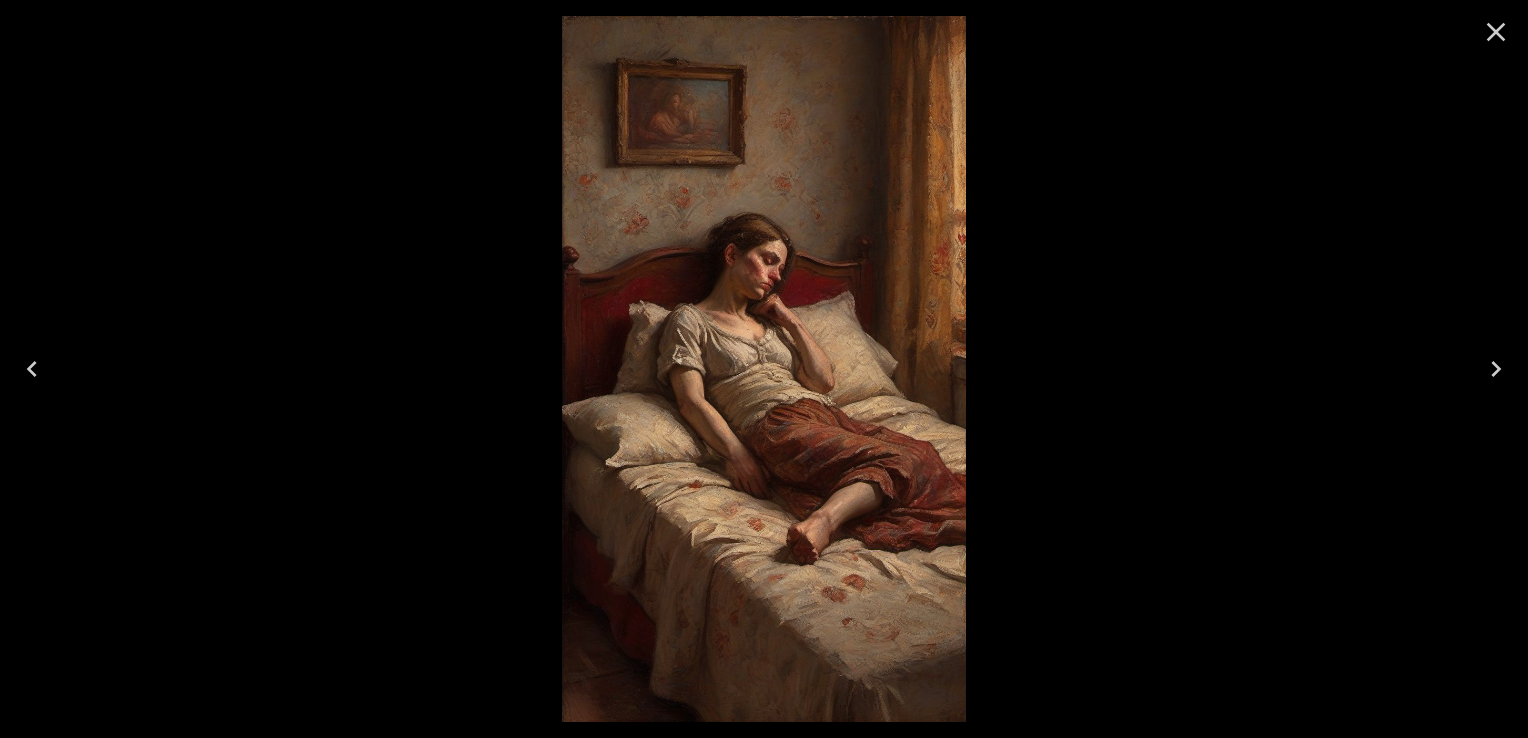 click 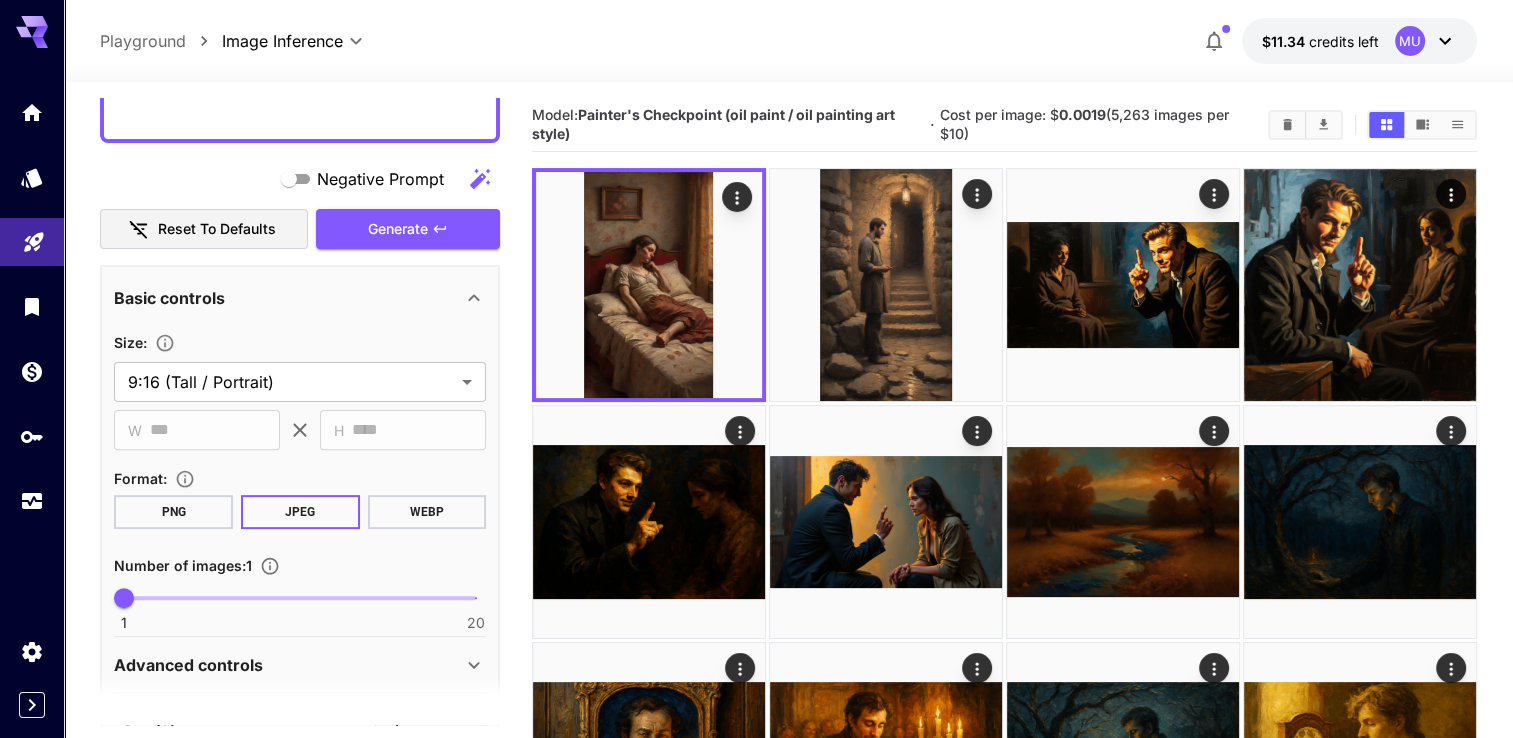 click on "**********" at bounding box center (788, 41) 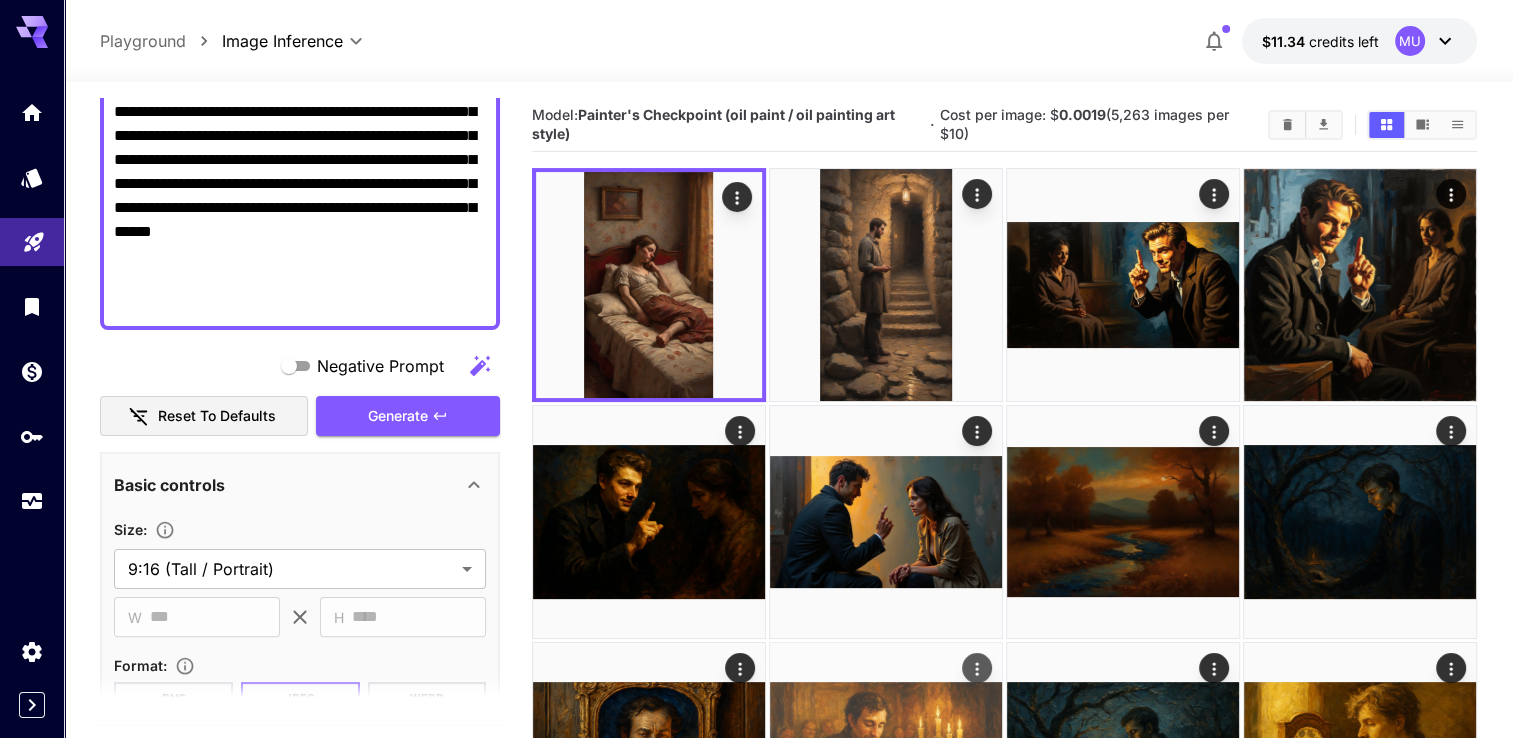 scroll, scrollTop: 431, scrollLeft: 0, axis: vertical 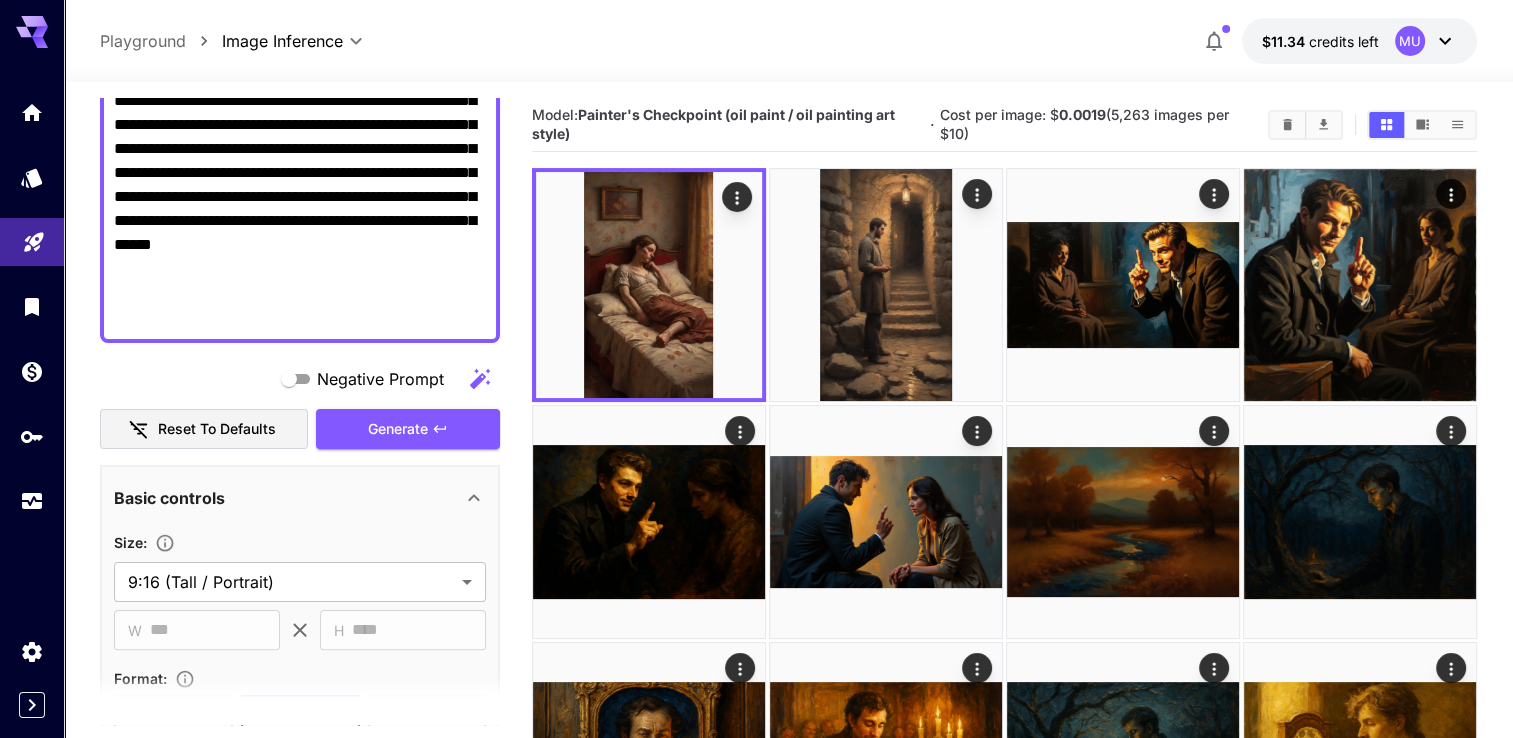 click at bounding box center (788, 70) 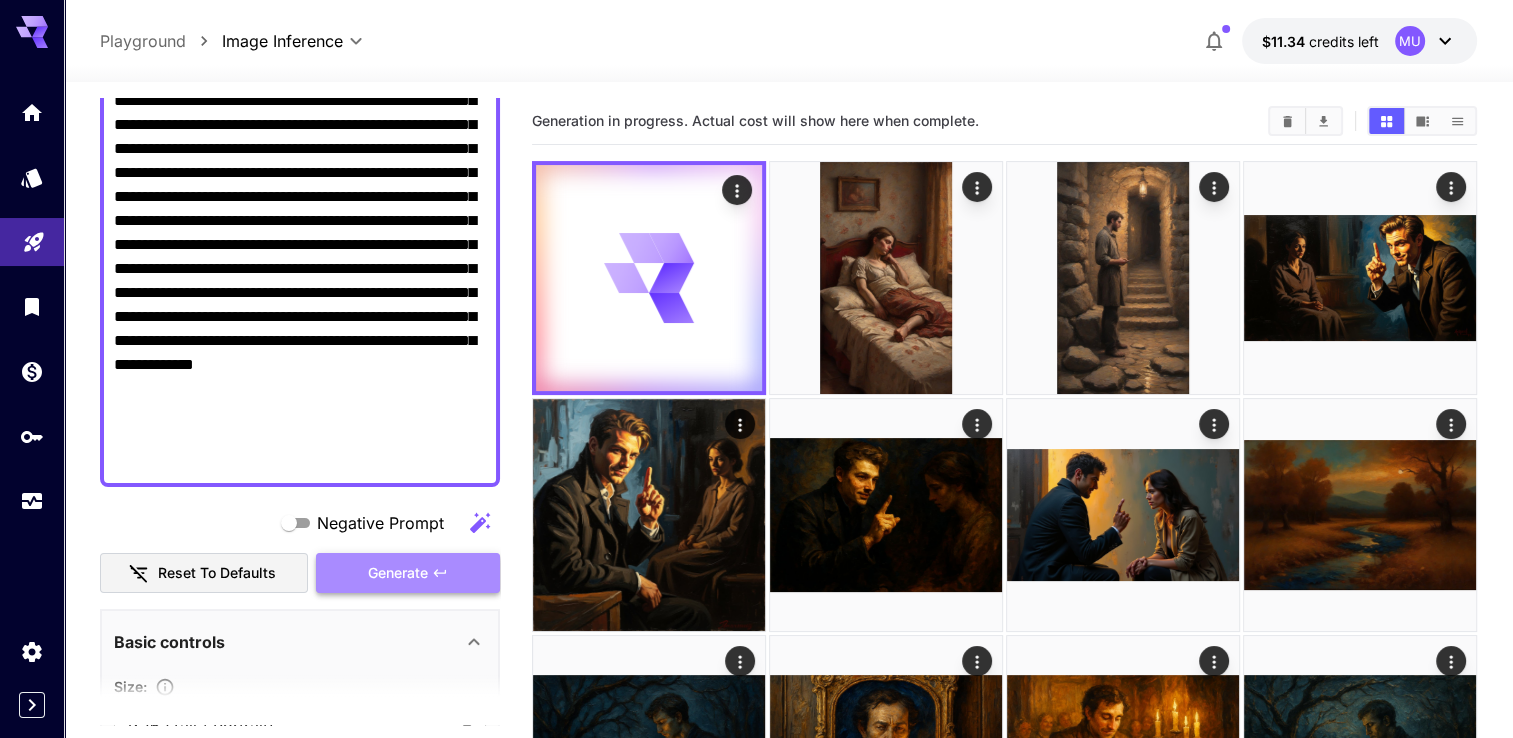 click on "Generate" at bounding box center [398, 573] 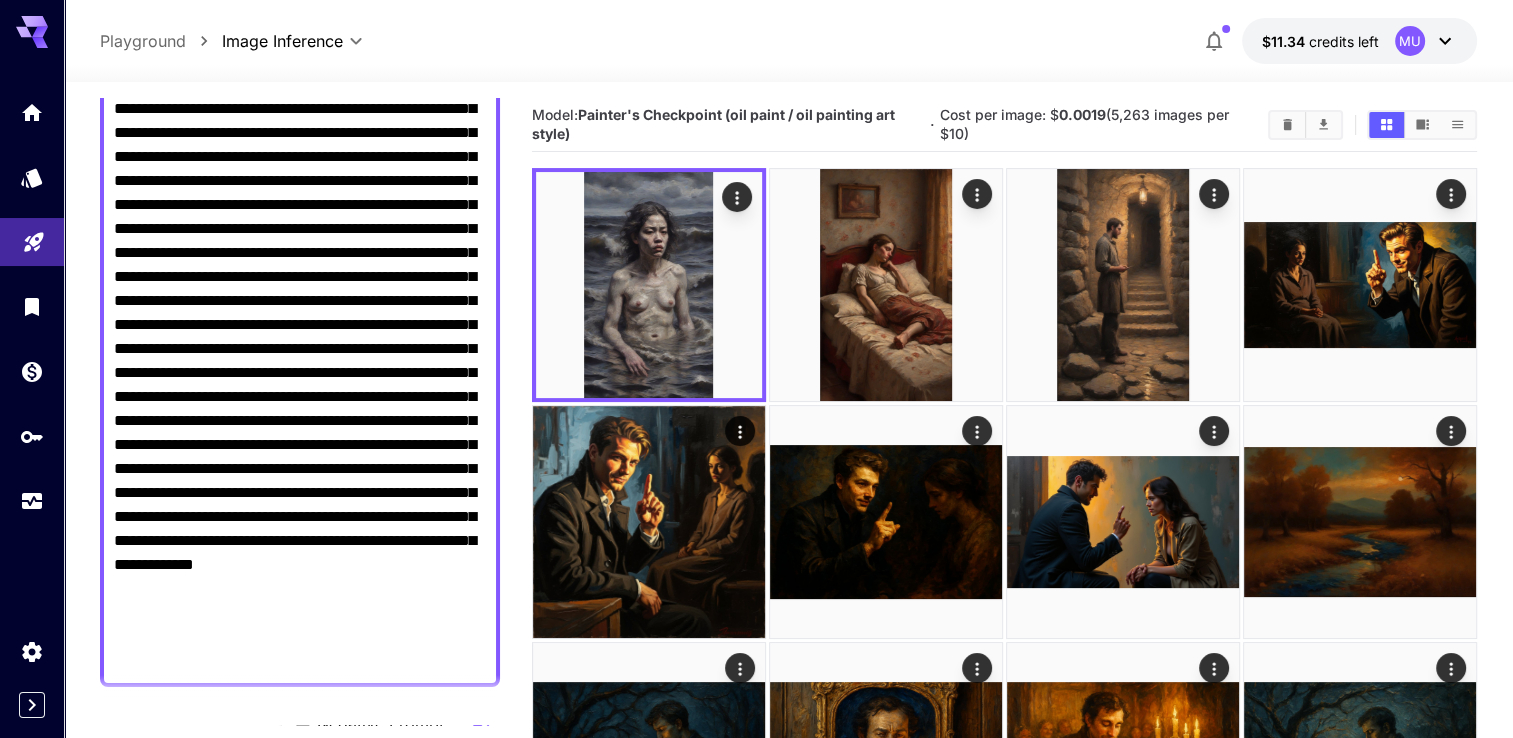 scroll, scrollTop: 131, scrollLeft: 0, axis: vertical 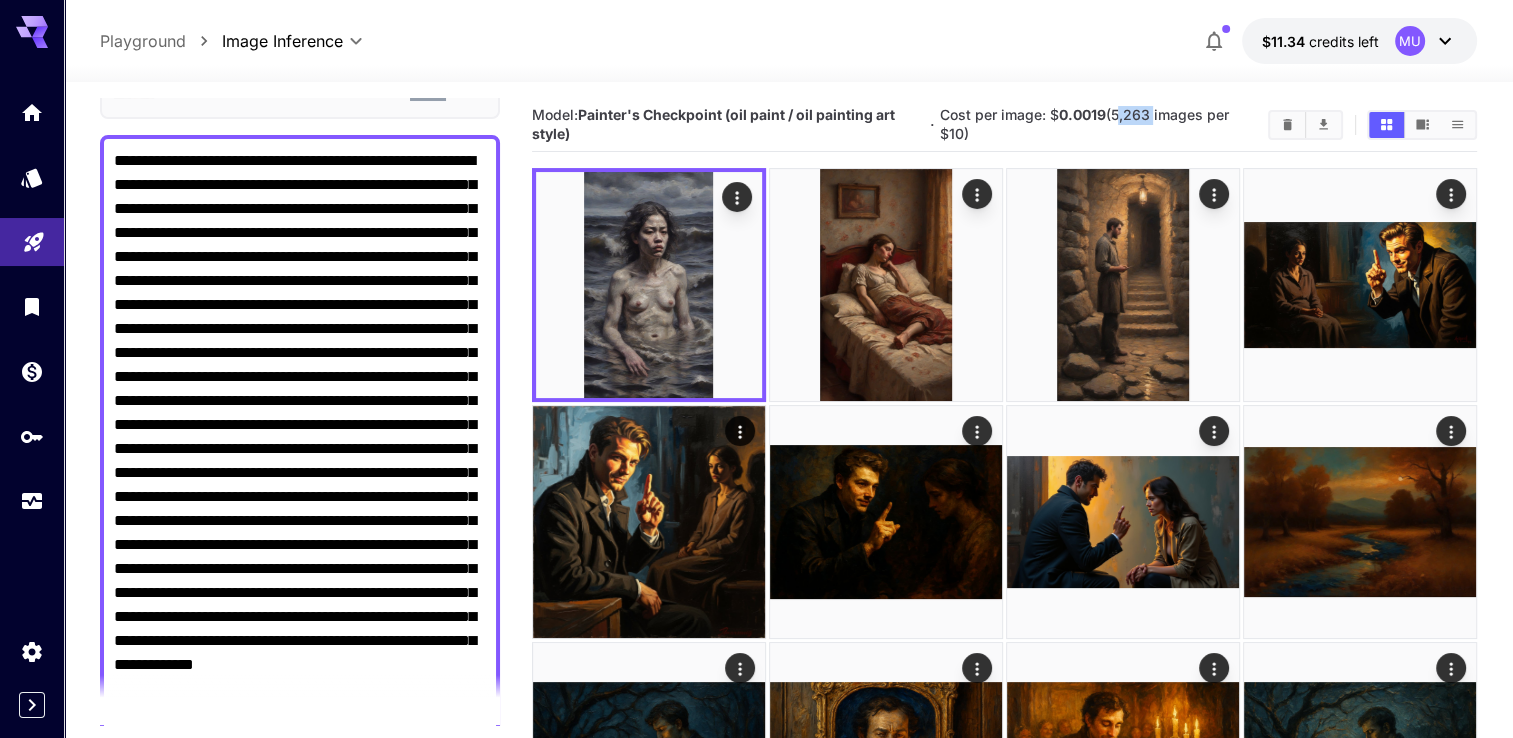 drag, startPoint x: 1119, startPoint y: 115, endPoint x: 1150, endPoint y: 118, distance: 31.144823 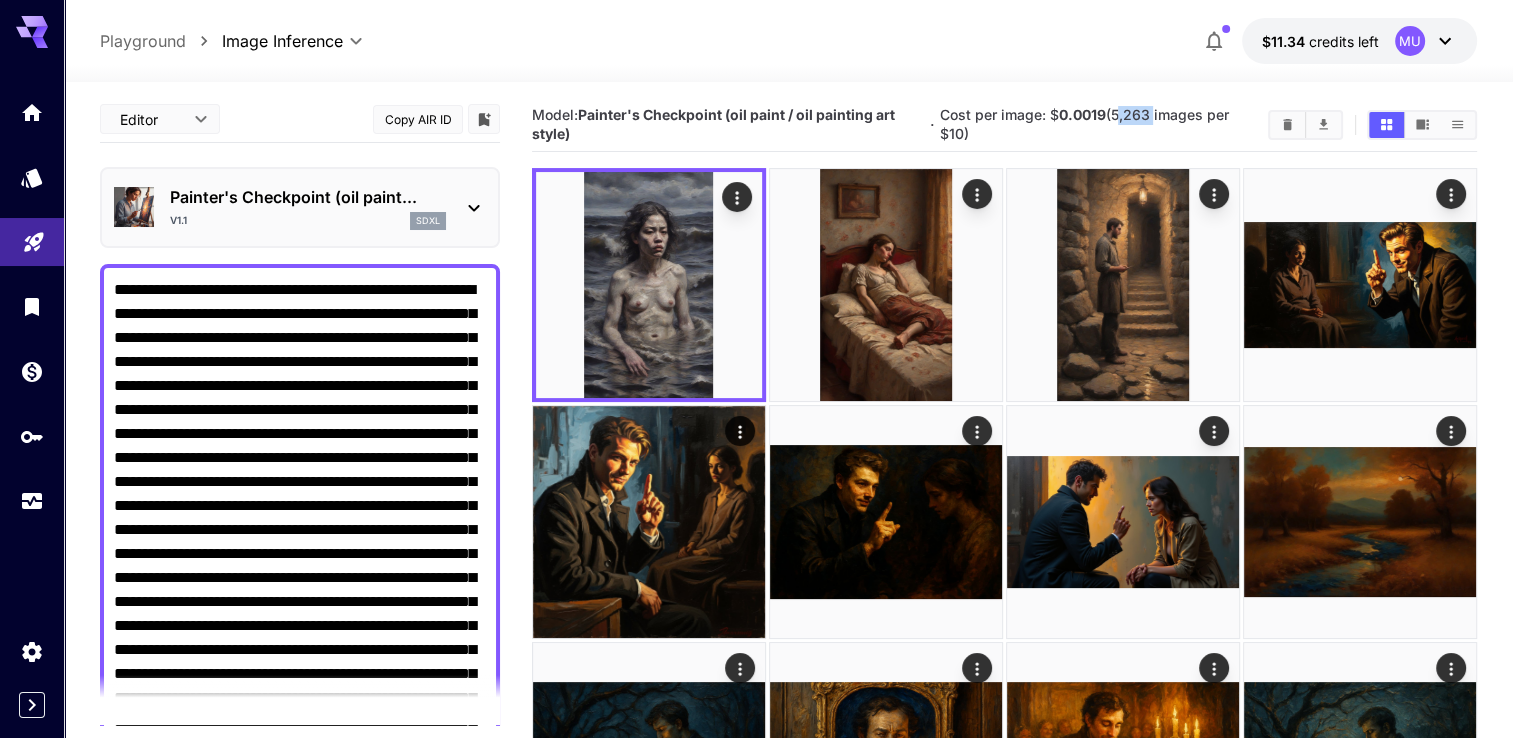 scroll, scrollTop: 0, scrollLeft: 0, axis: both 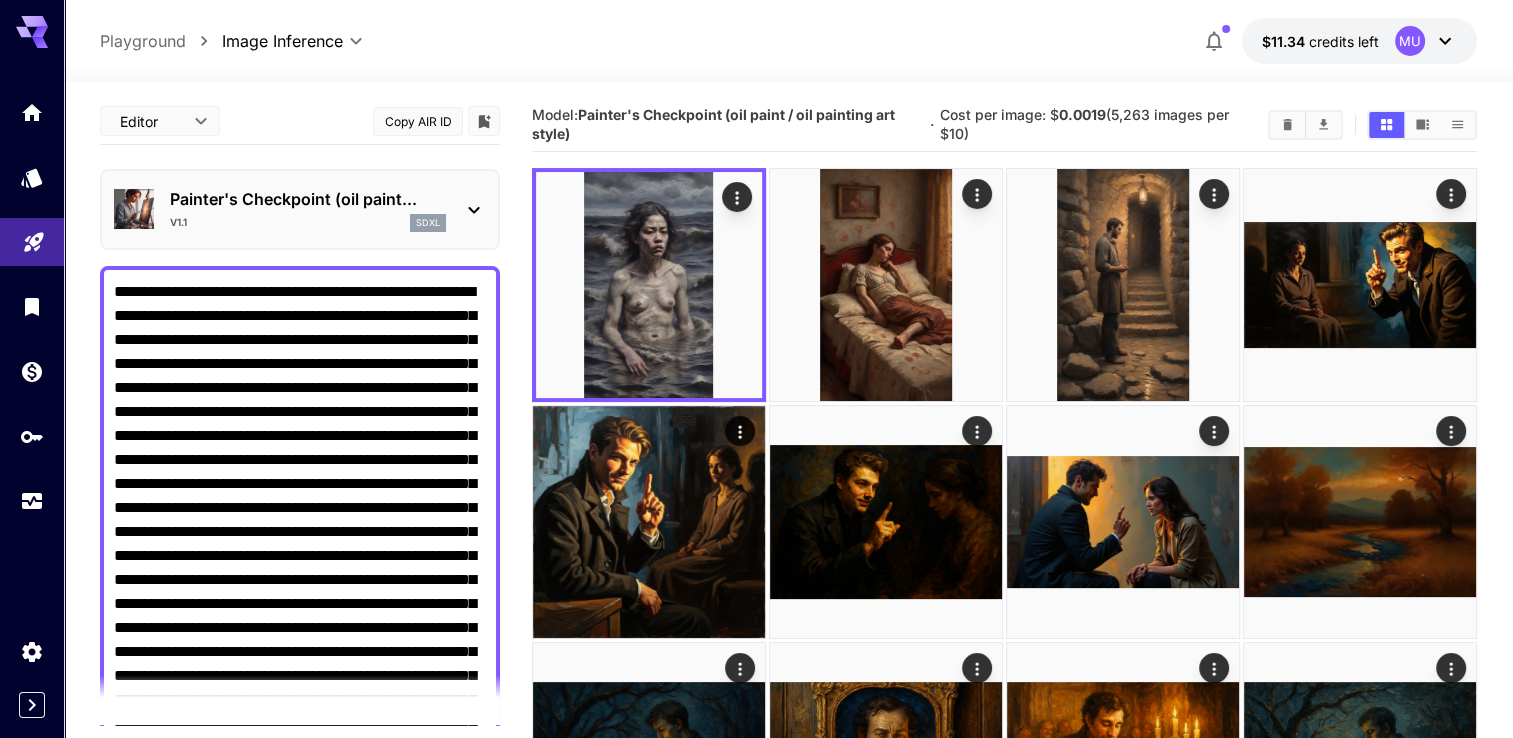 click on "v1.1 sdxl" at bounding box center (308, 223) 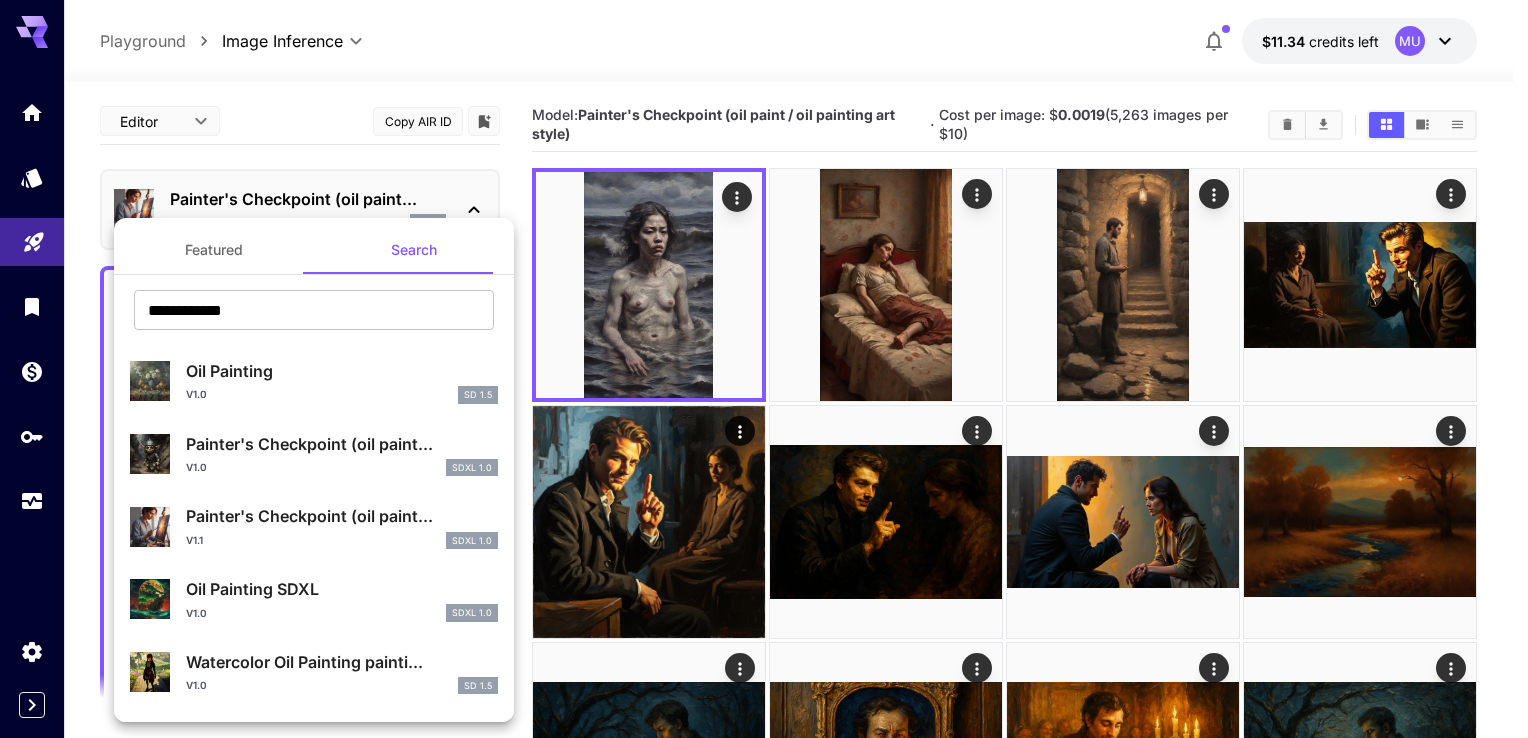 click at bounding box center [764, 369] 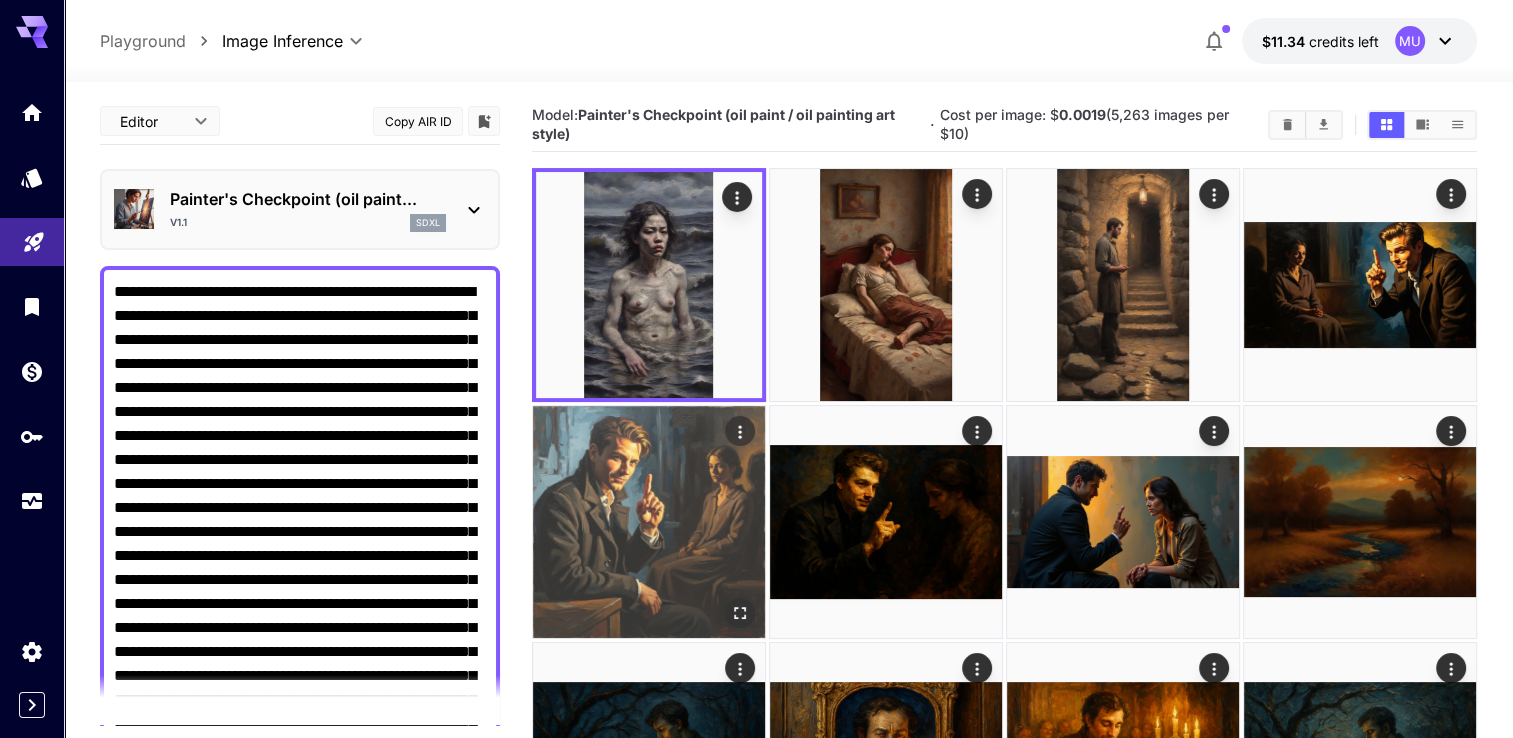 click at bounding box center [649, 522] 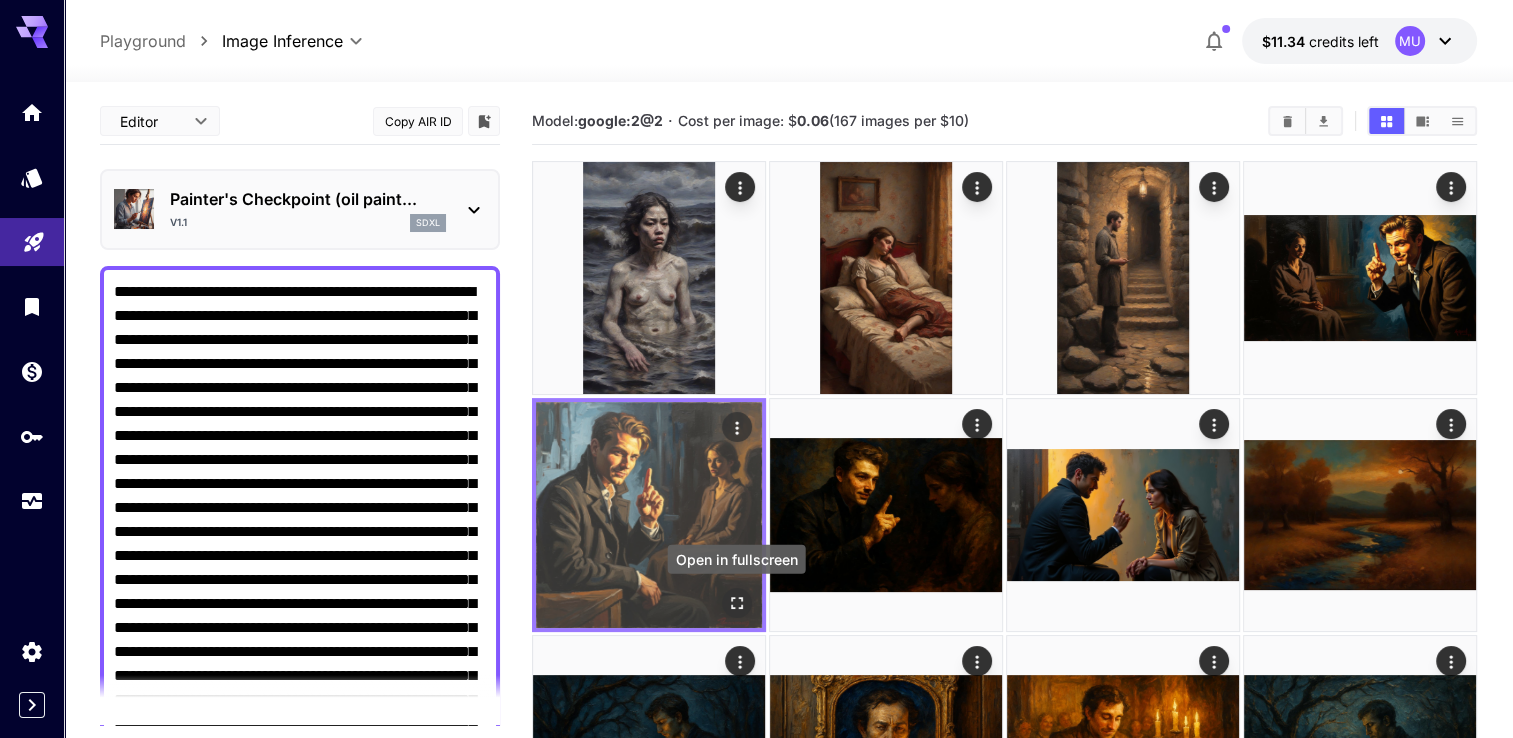 click 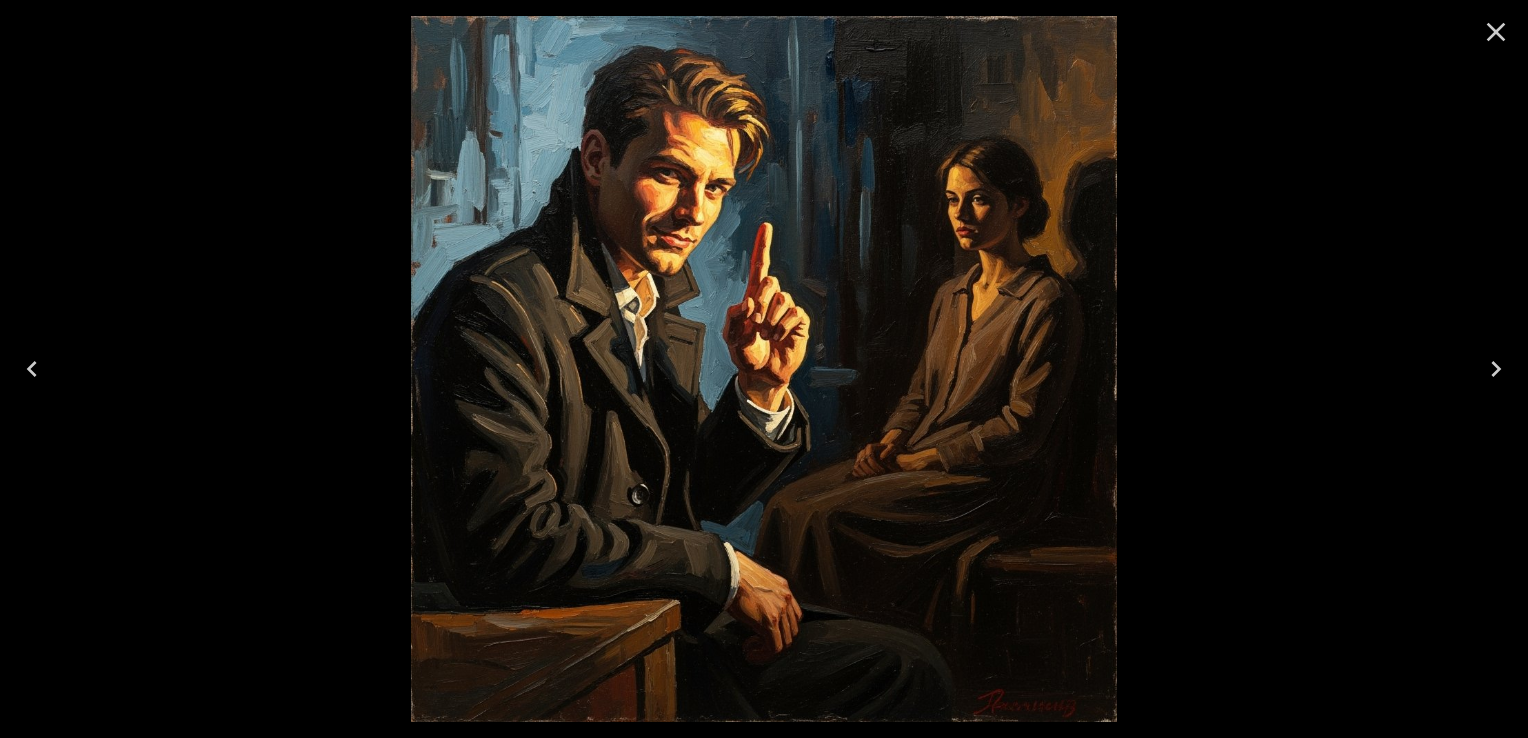 click 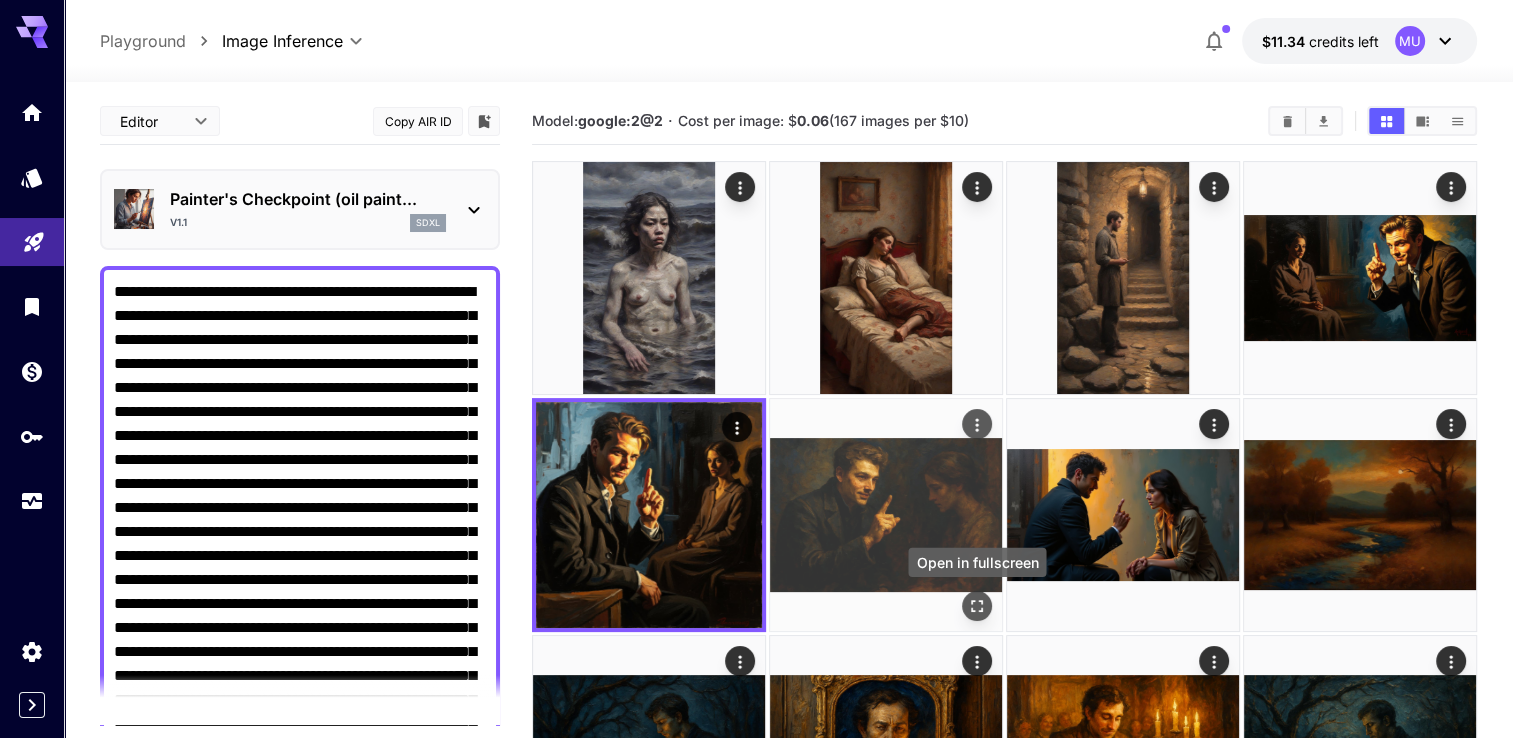 click 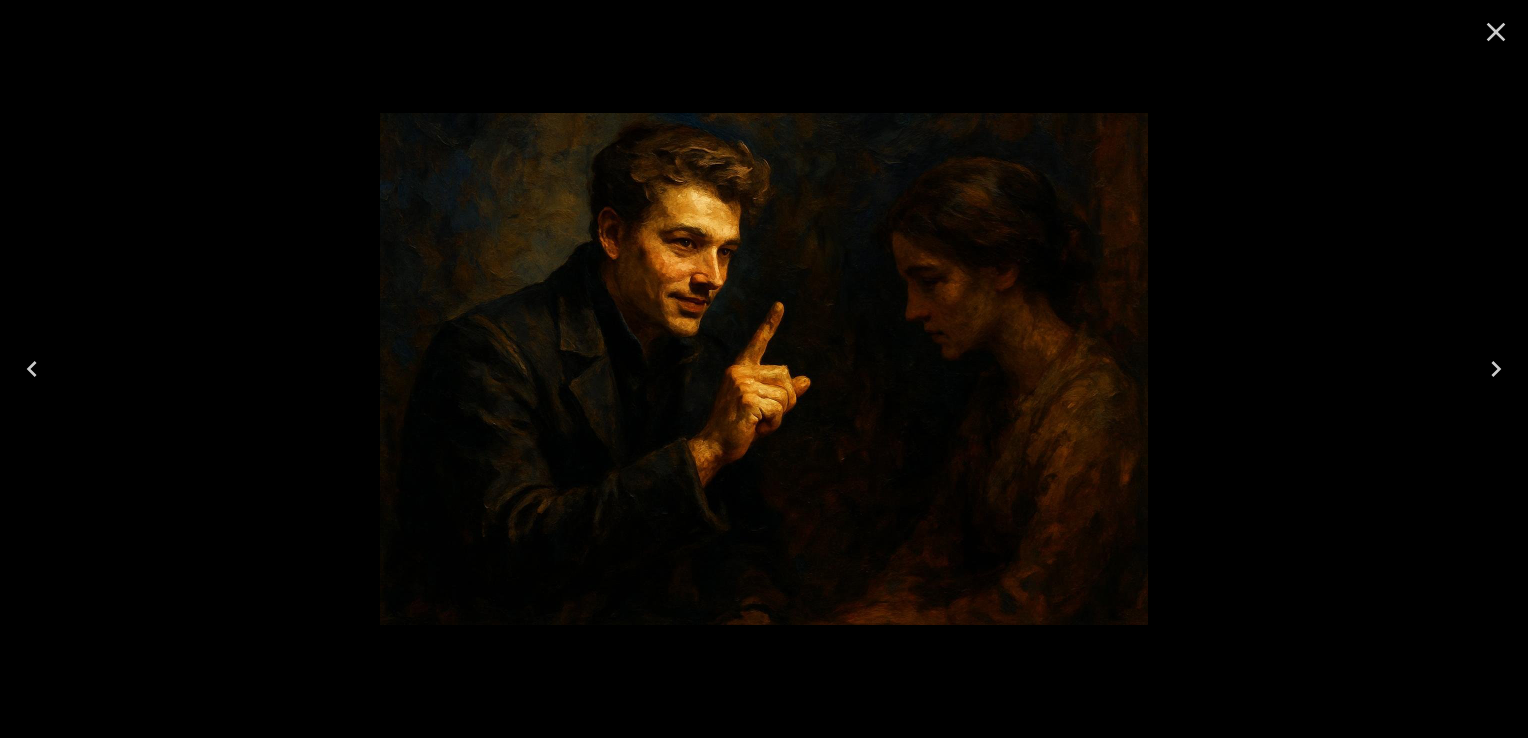 click 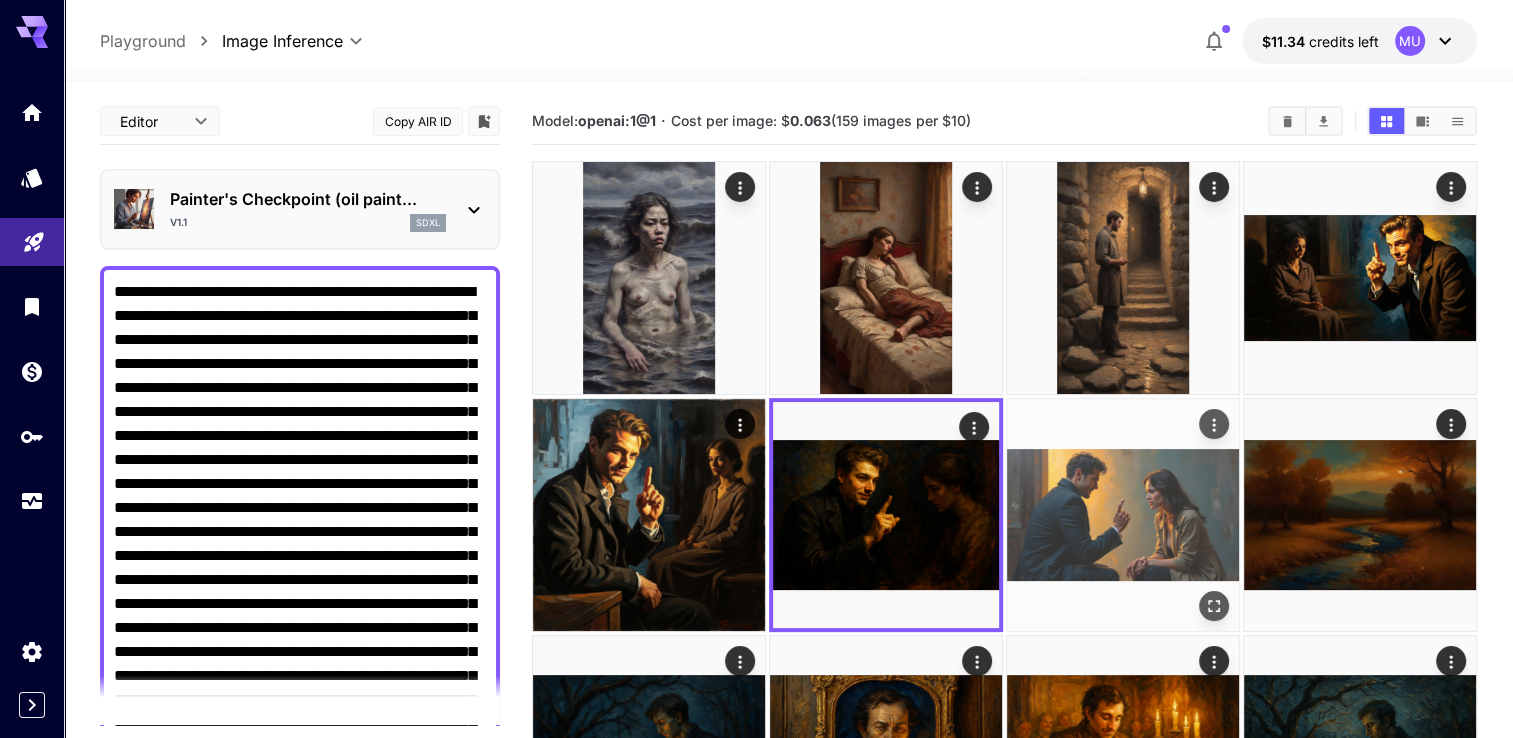 click at bounding box center (1123, 515) 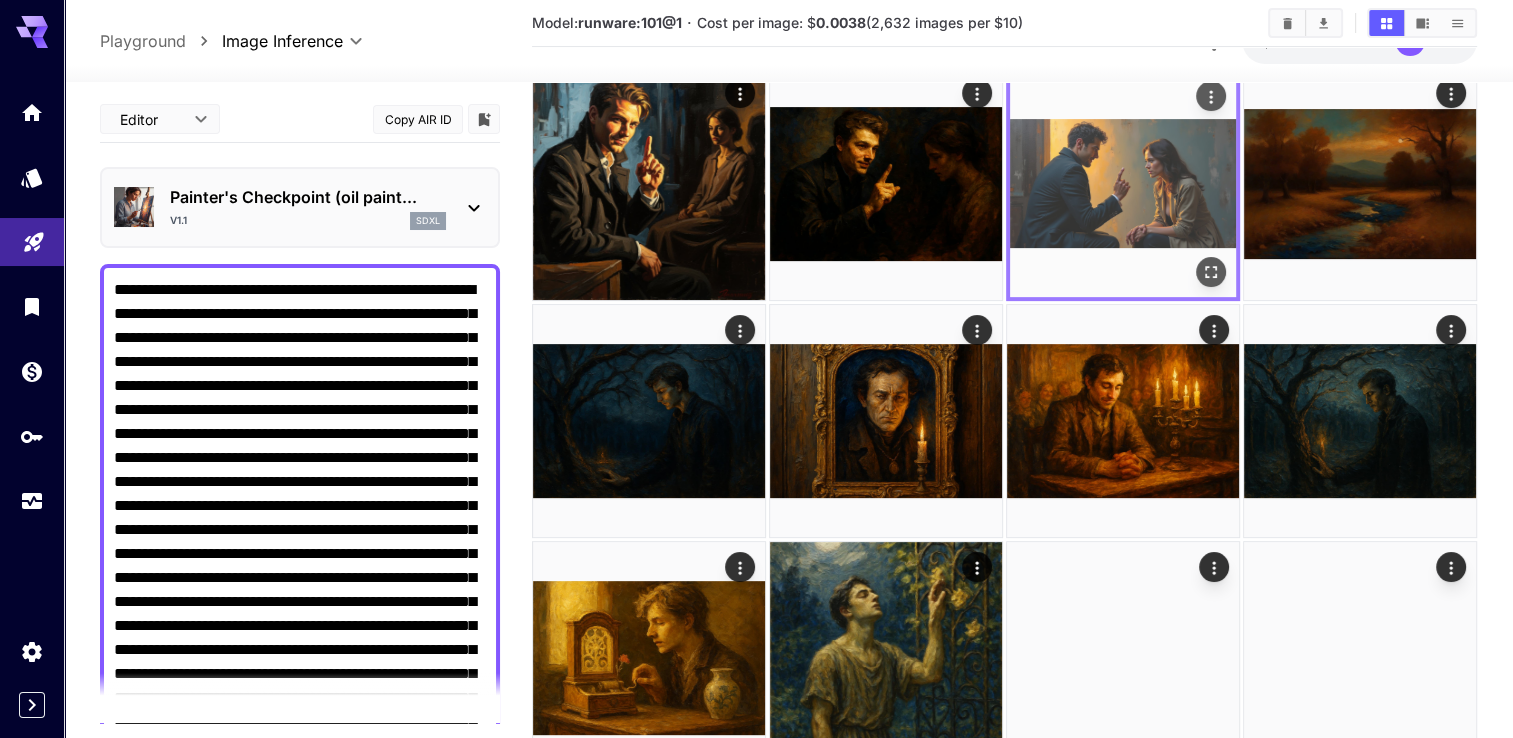 scroll, scrollTop: 500, scrollLeft: 0, axis: vertical 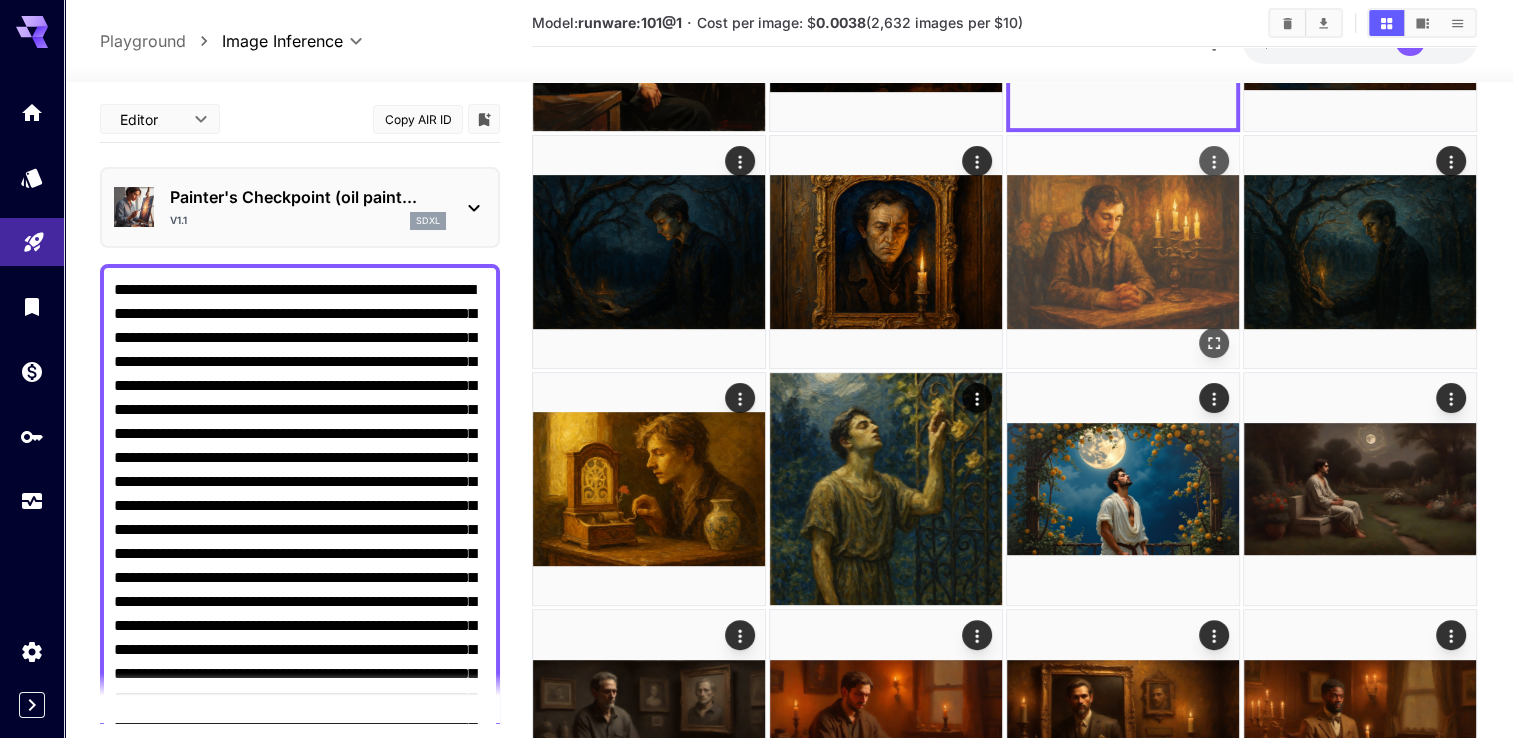 click at bounding box center [1123, 252] 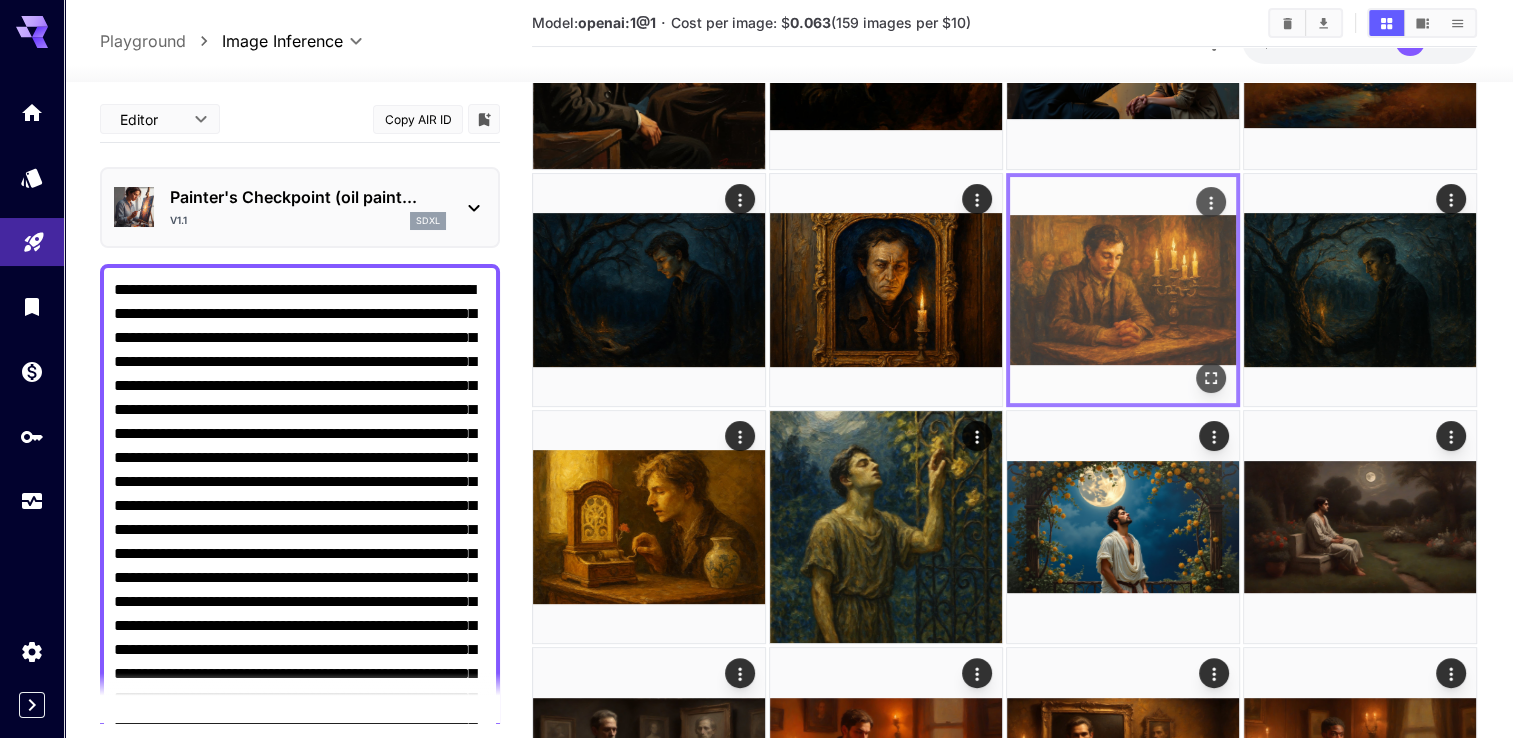 scroll, scrollTop: 700, scrollLeft: 0, axis: vertical 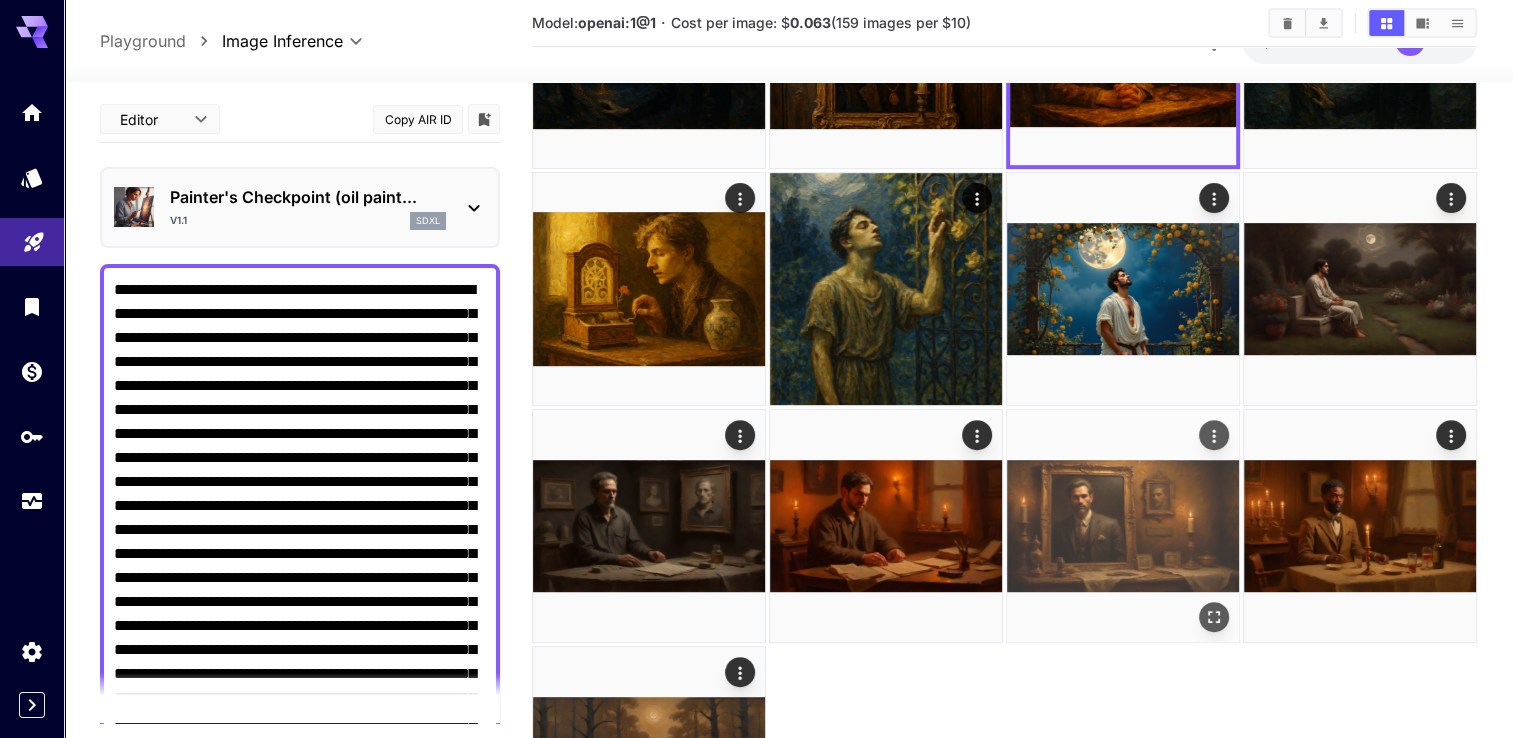 click at bounding box center [1123, 526] 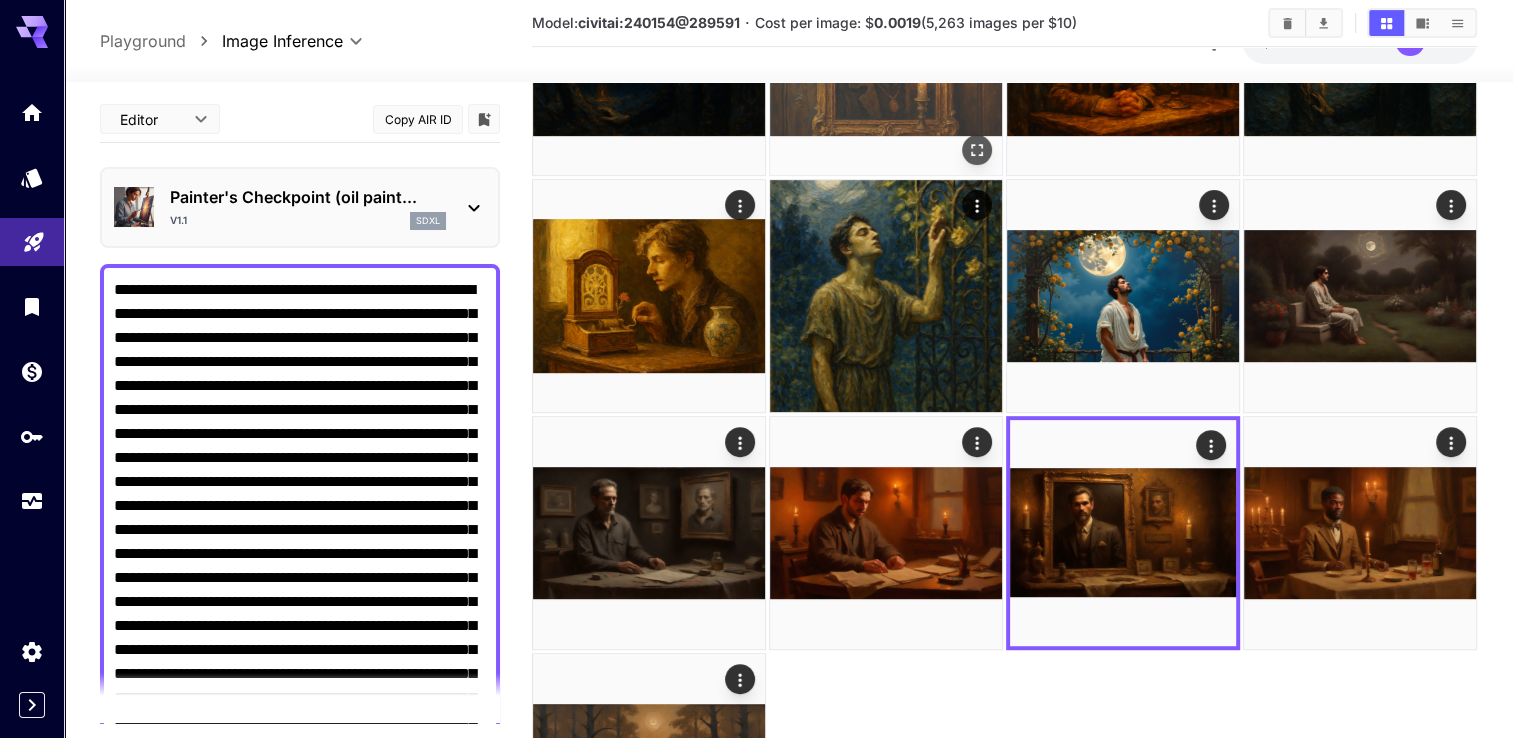 scroll, scrollTop: 600, scrollLeft: 0, axis: vertical 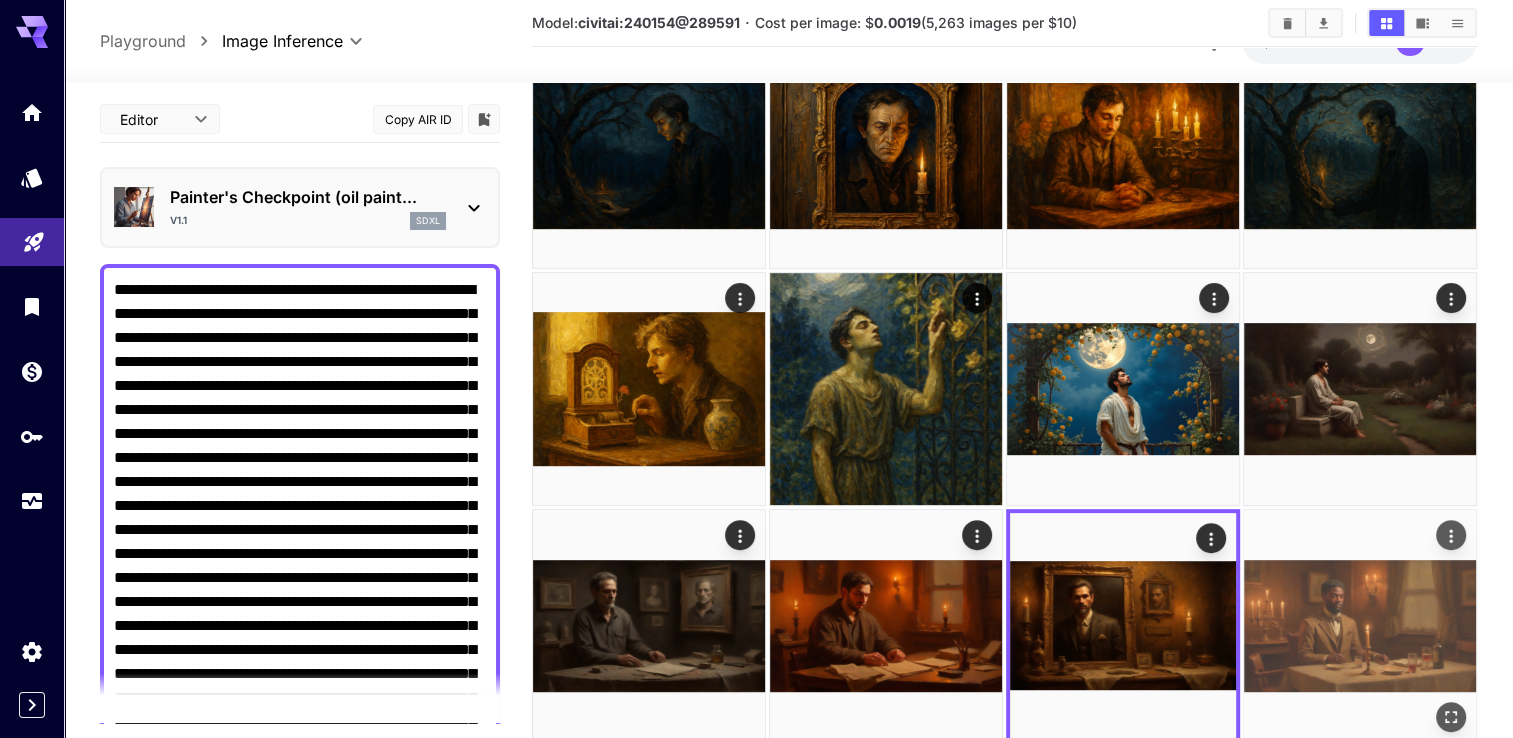 click at bounding box center [1360, 626] 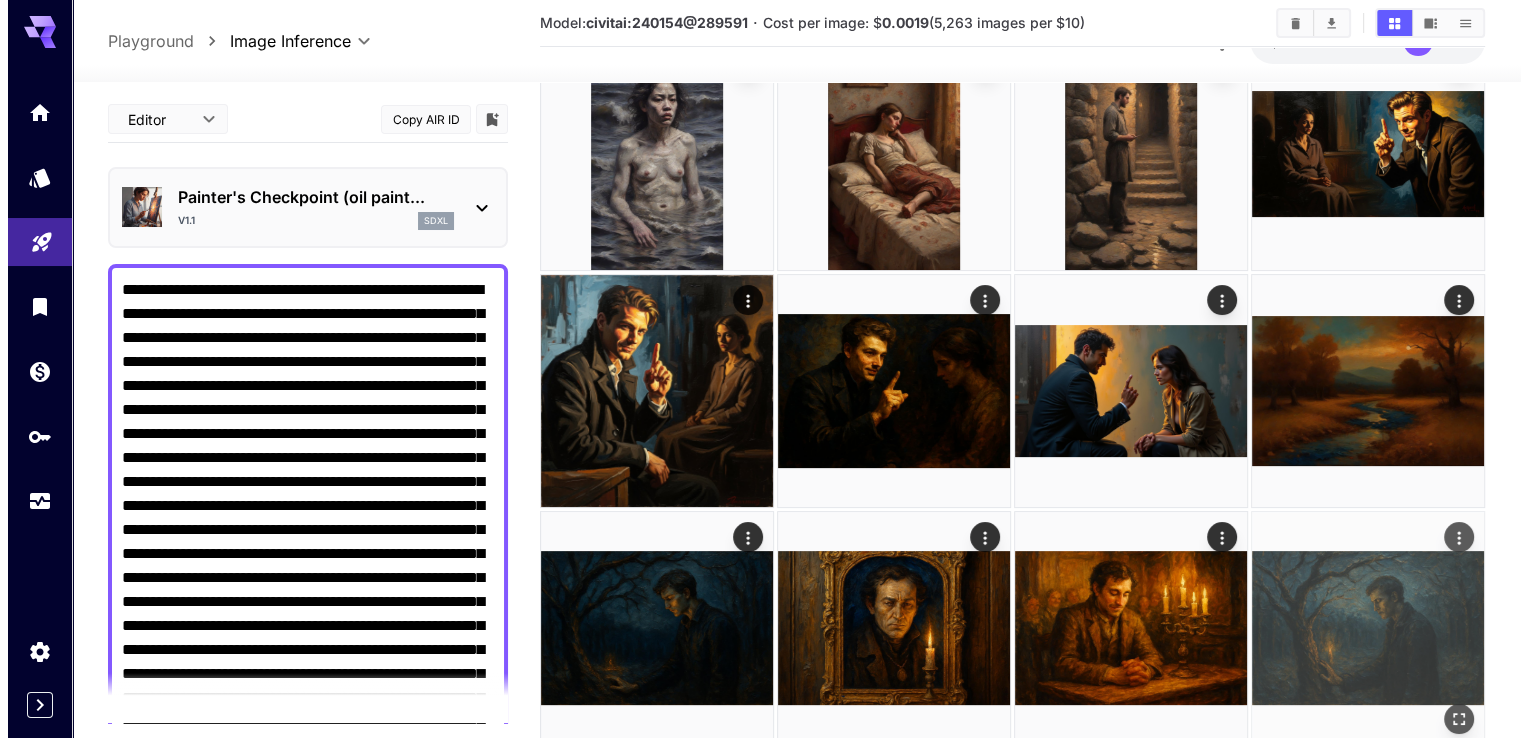 scroll, scrollTop: 0, scrollLeft: 0, axis: both 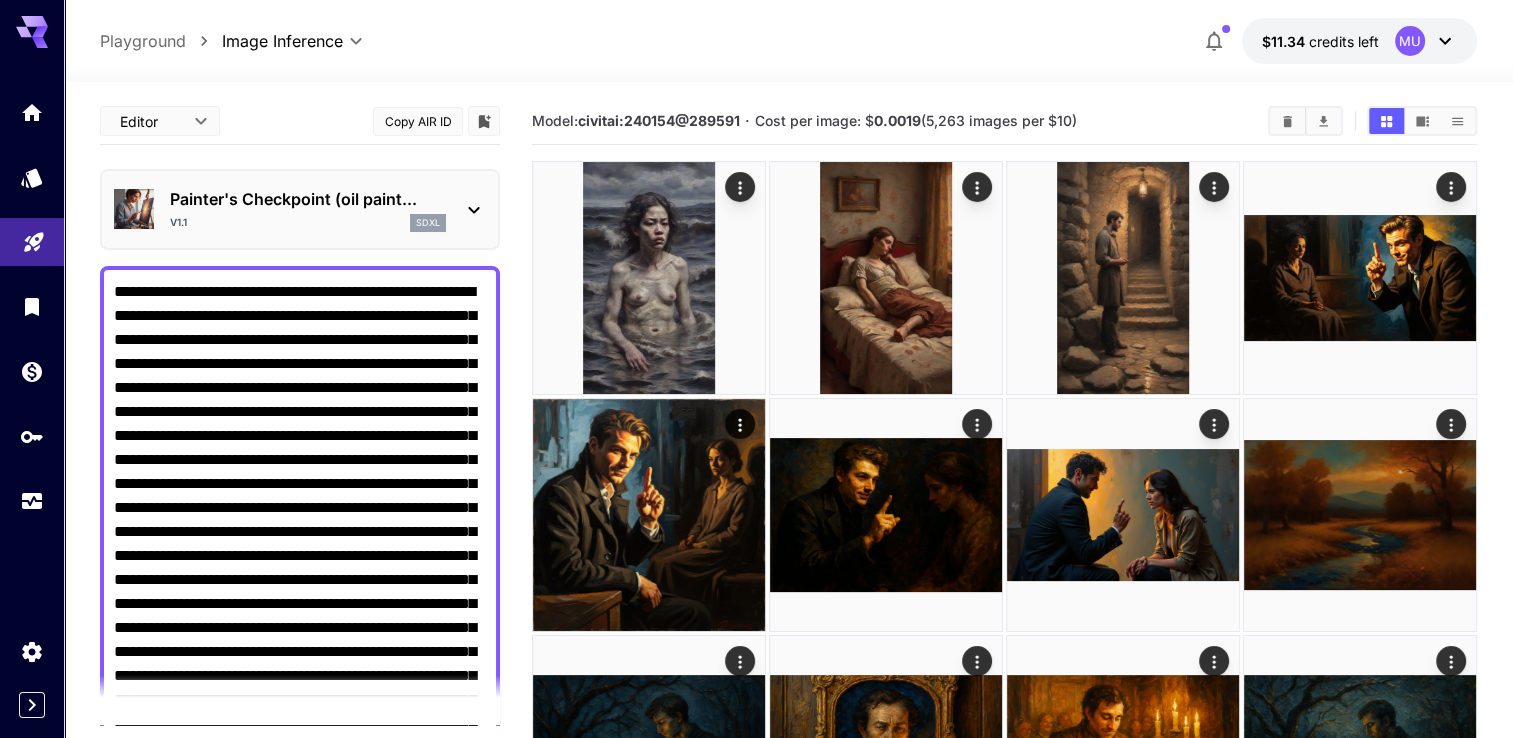 click on "v1.1 sdxl" at bounding box center (308, 223) 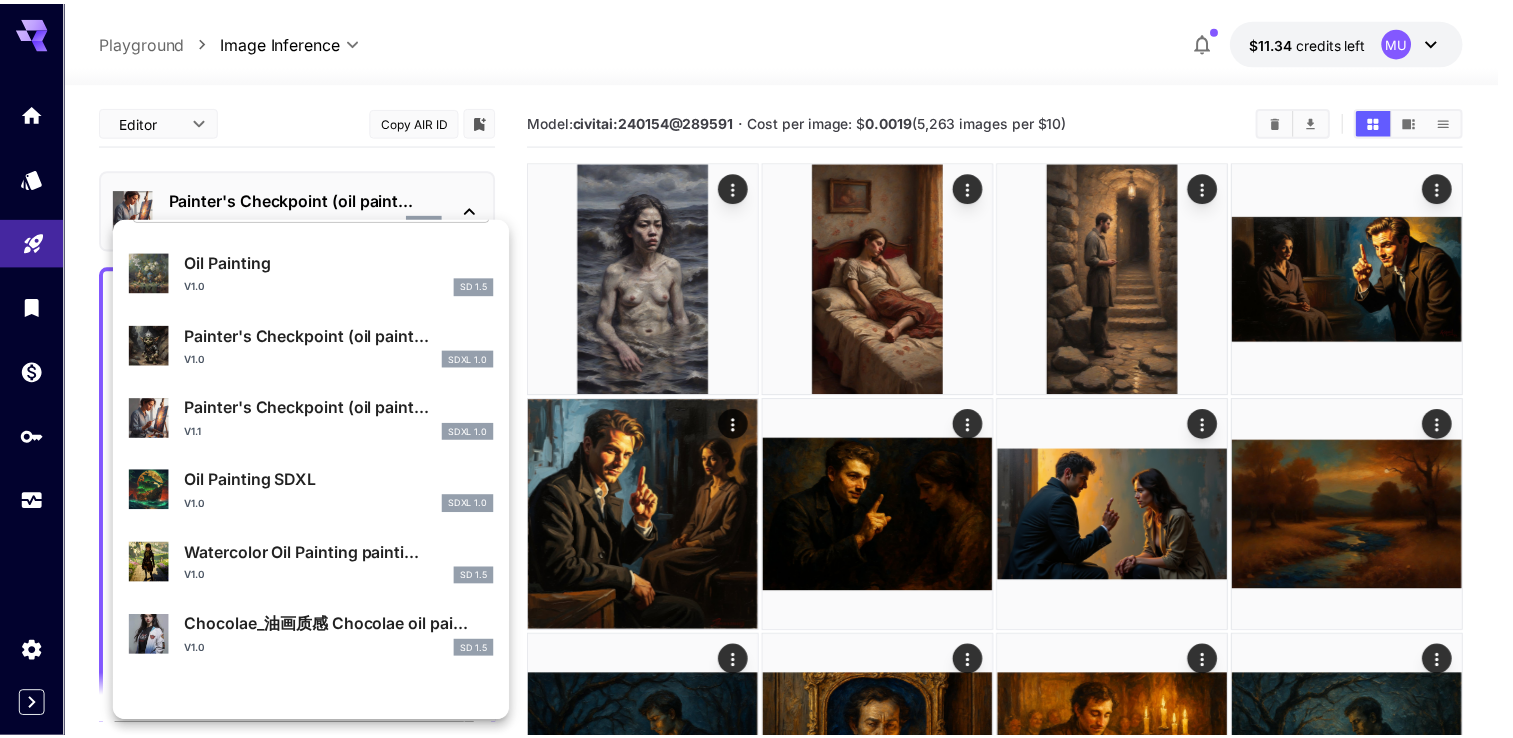 scroll, scrollTop: 0, scrollLeft: 0, axis: both 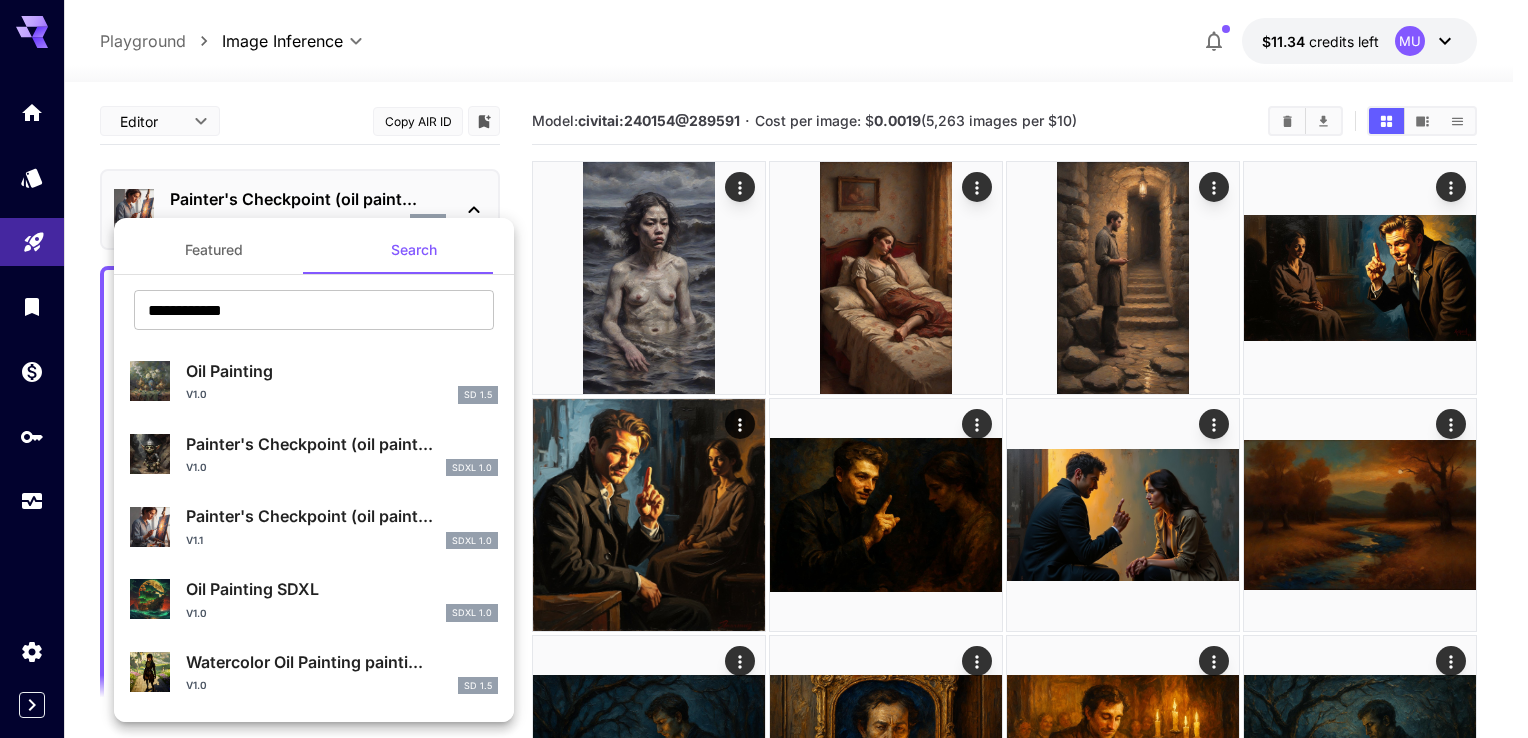 click at bounding box center (764, 369) 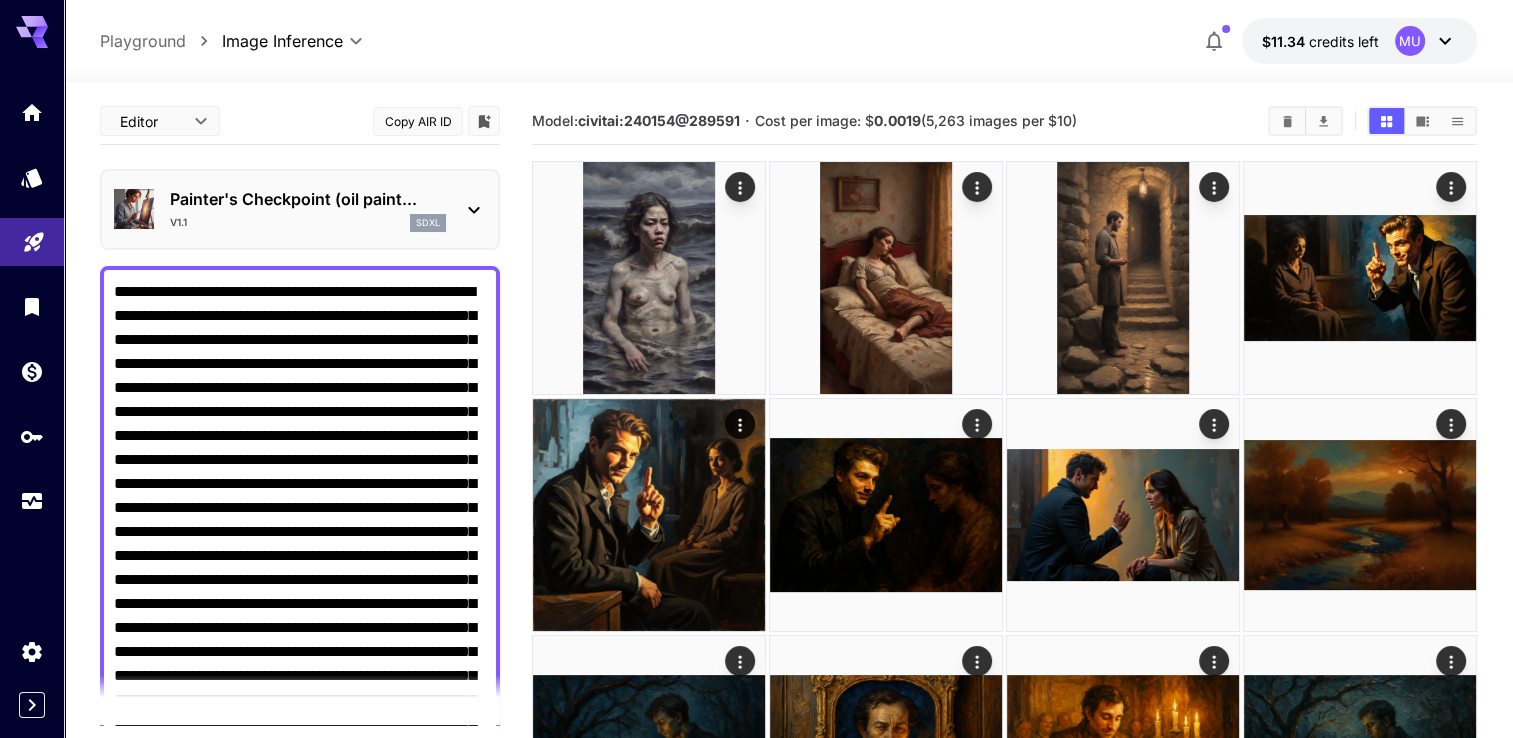 click on "Negative Prompt" at bounding box center (300, 592) 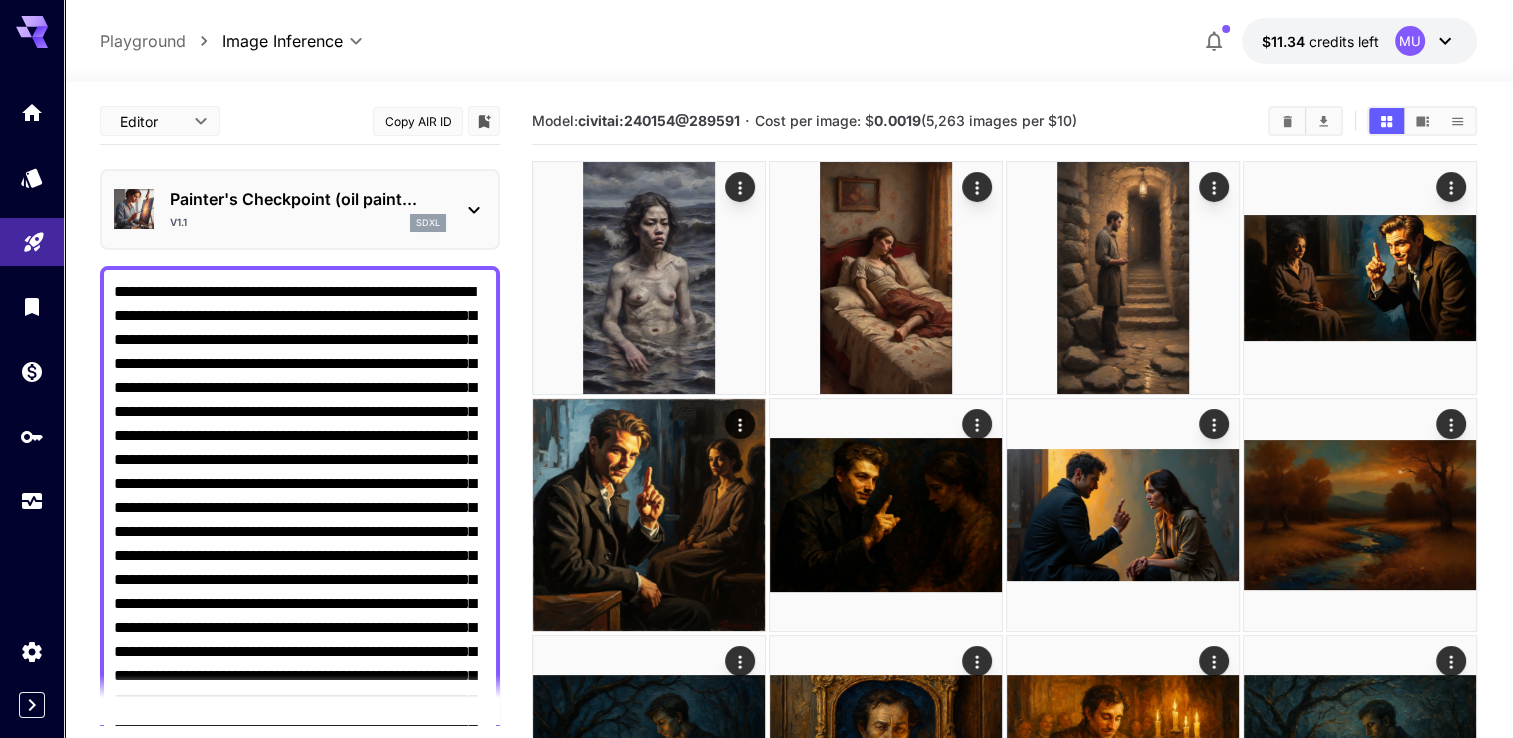 paste 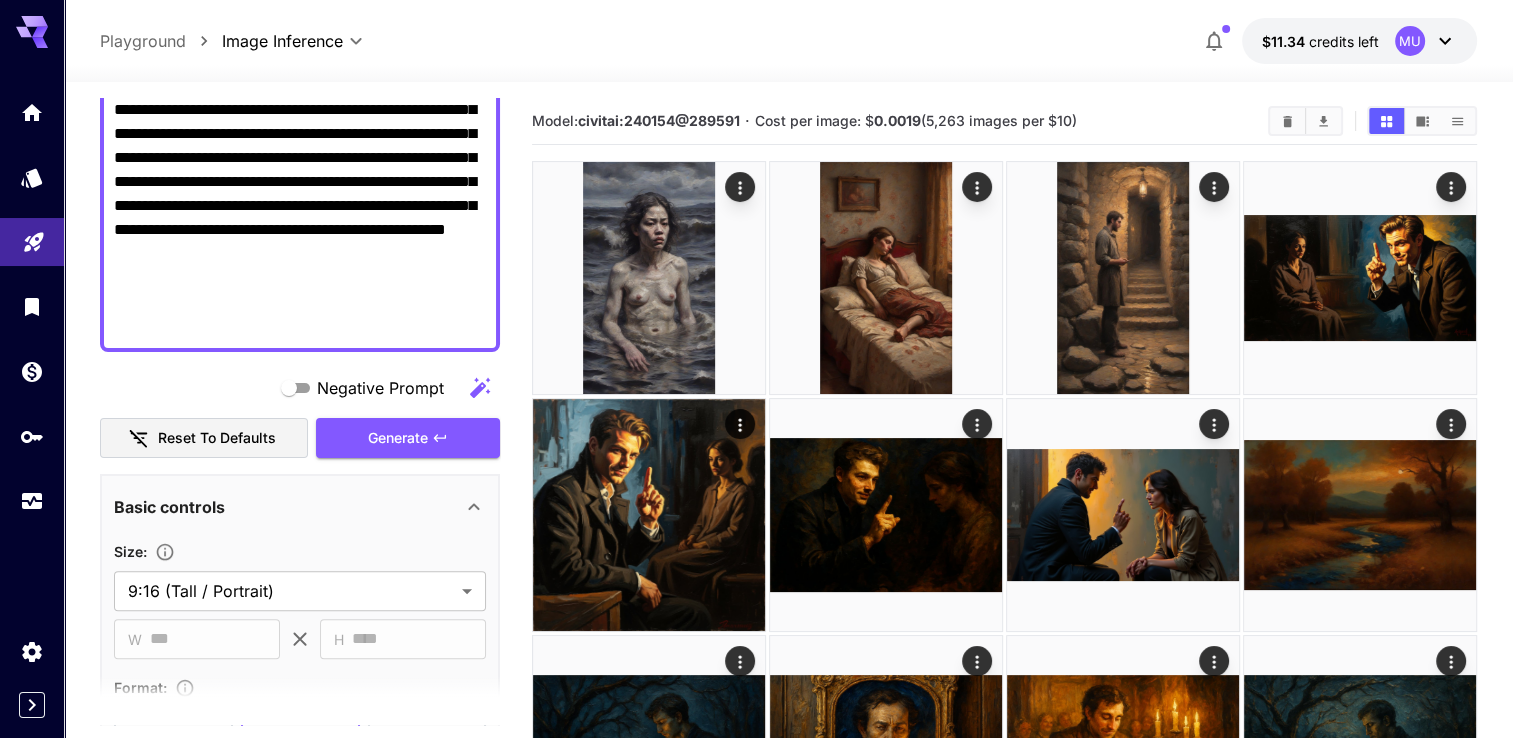 scroll, scrollTop: 403, scrollLeft: 0, axis: vertical 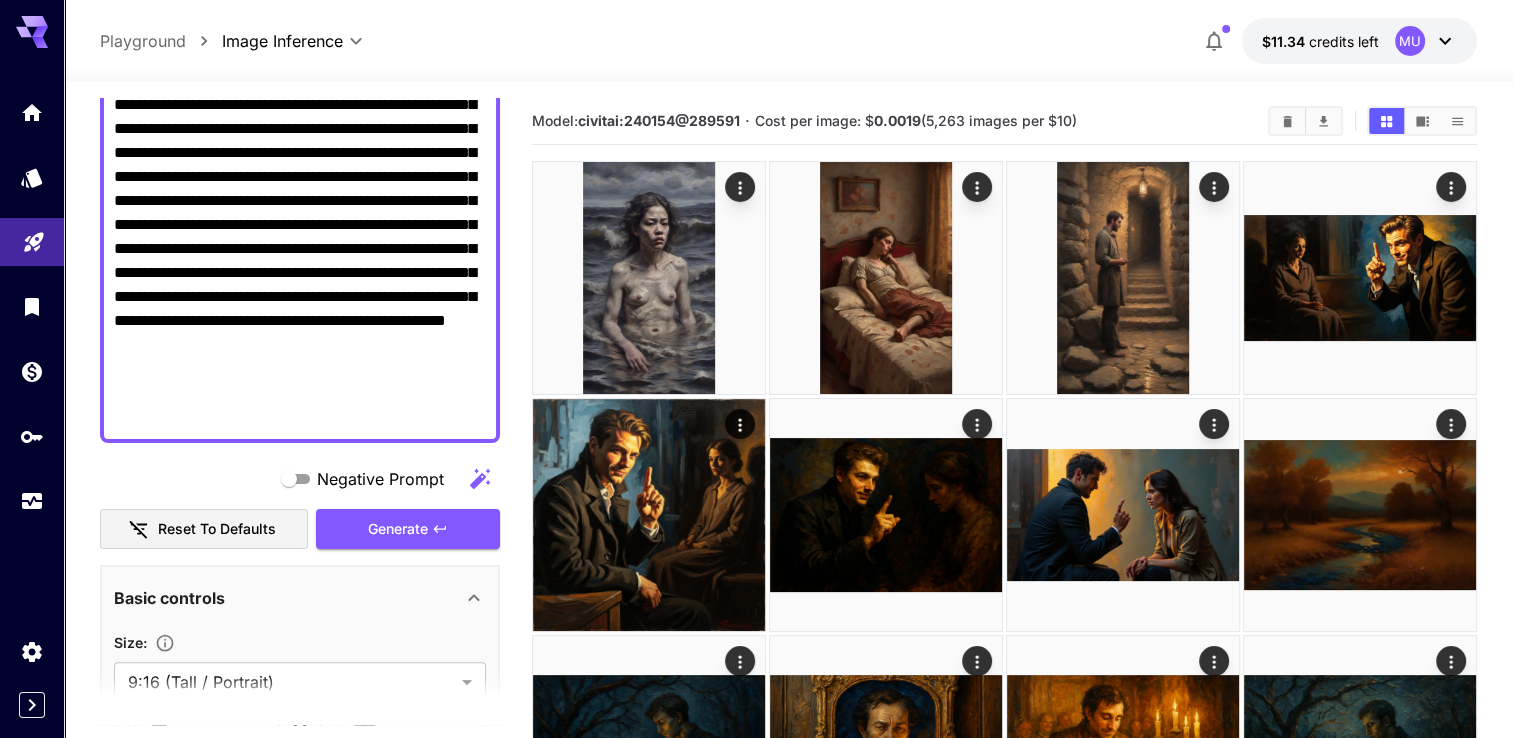click on "Negative Prompt" at bounding box center (300, 153) 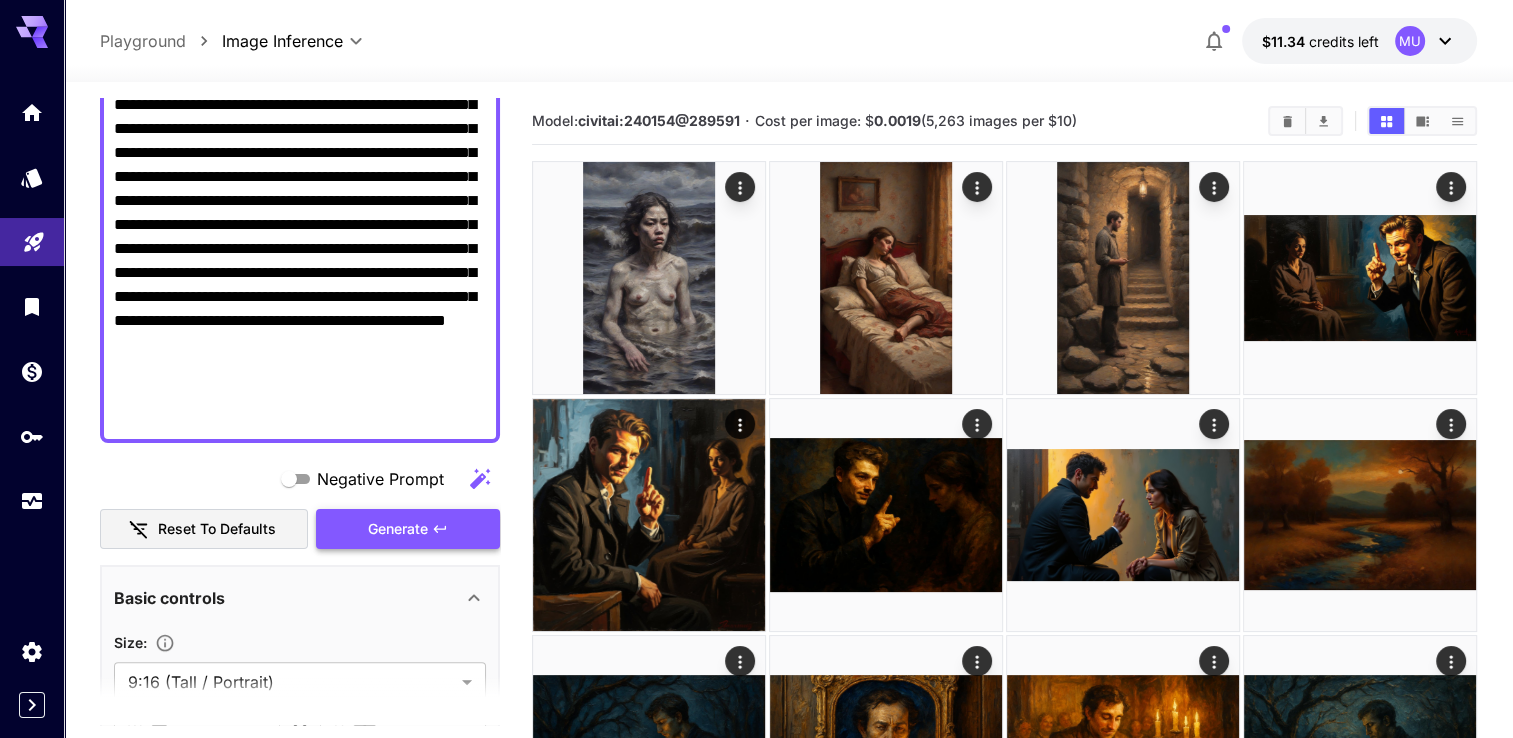type on "**********" 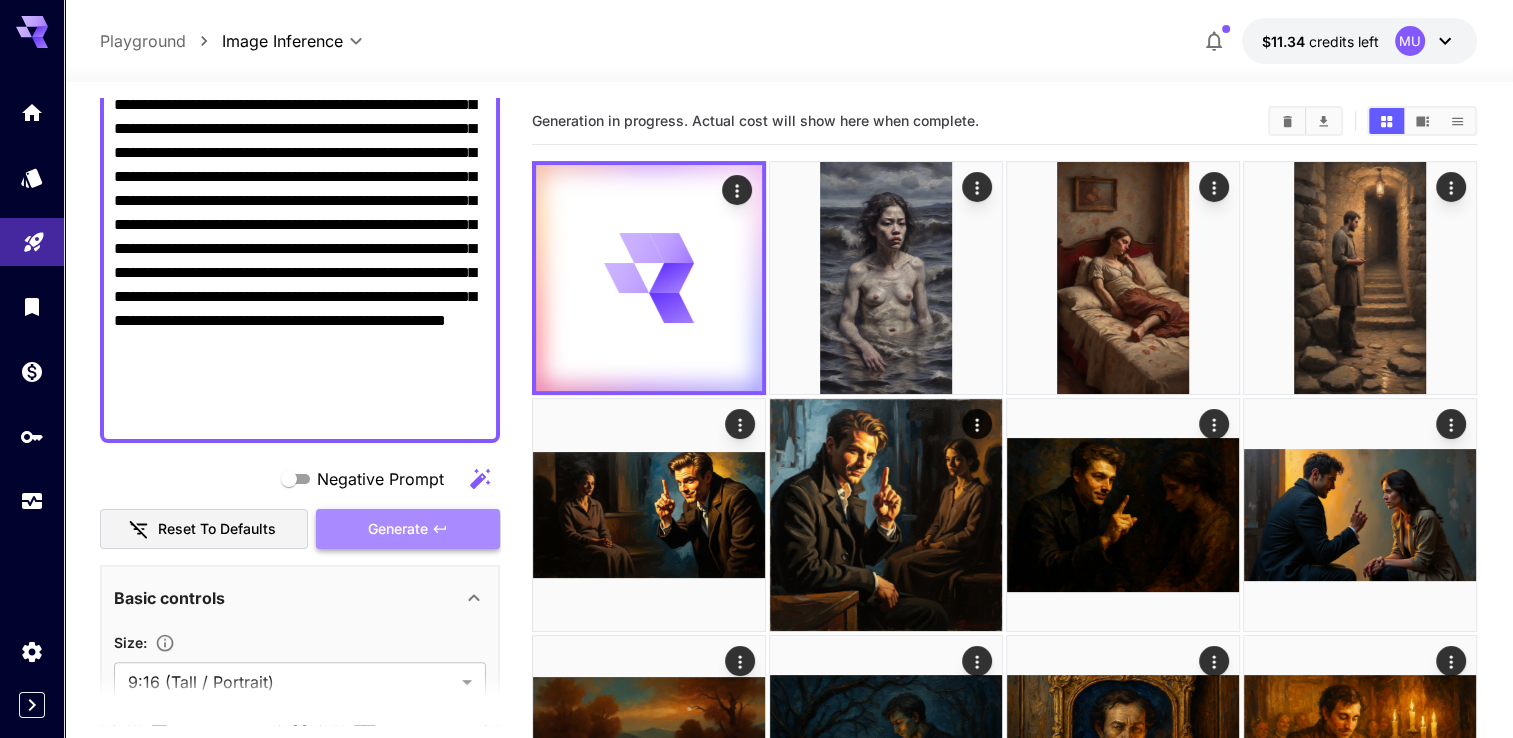 click 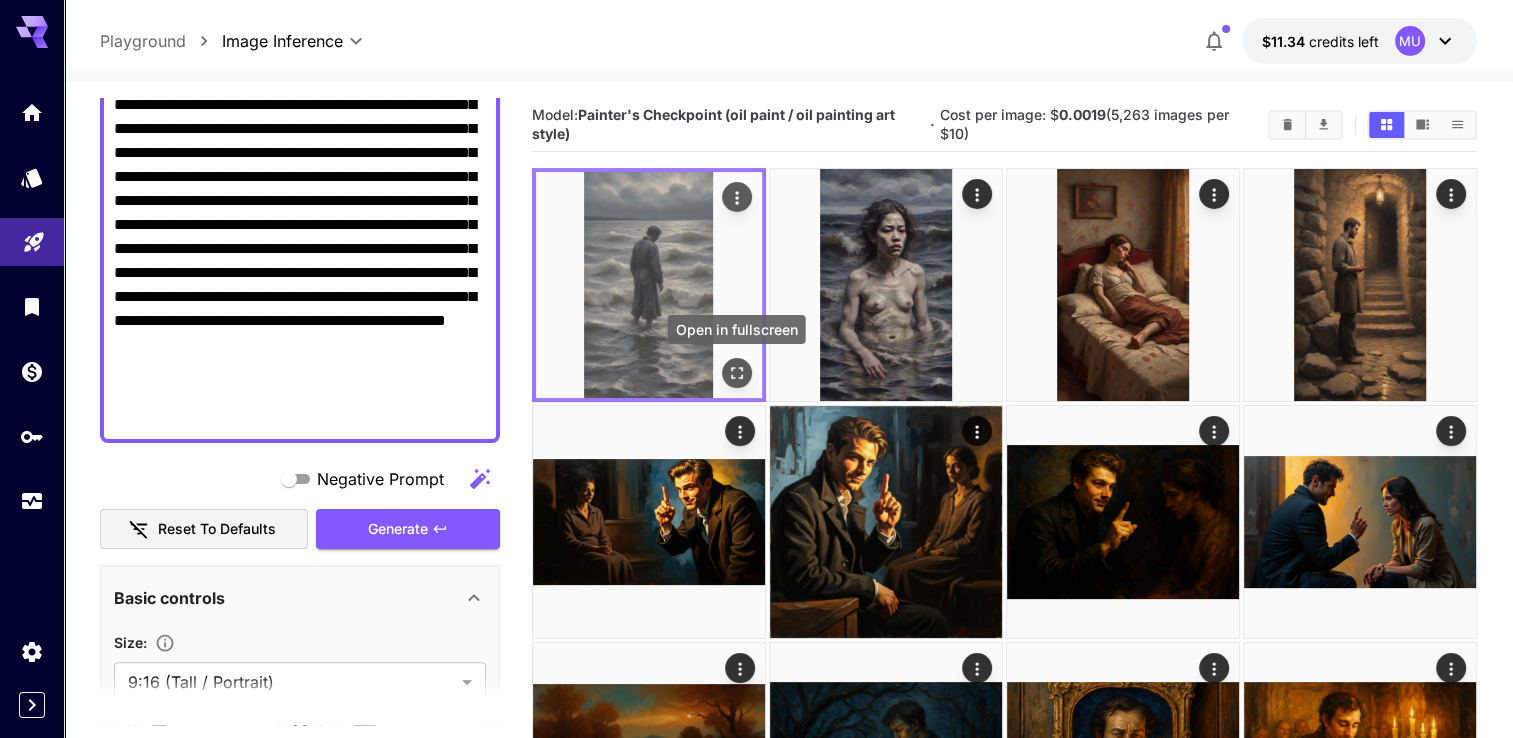 click at bounding box center (737, 373) 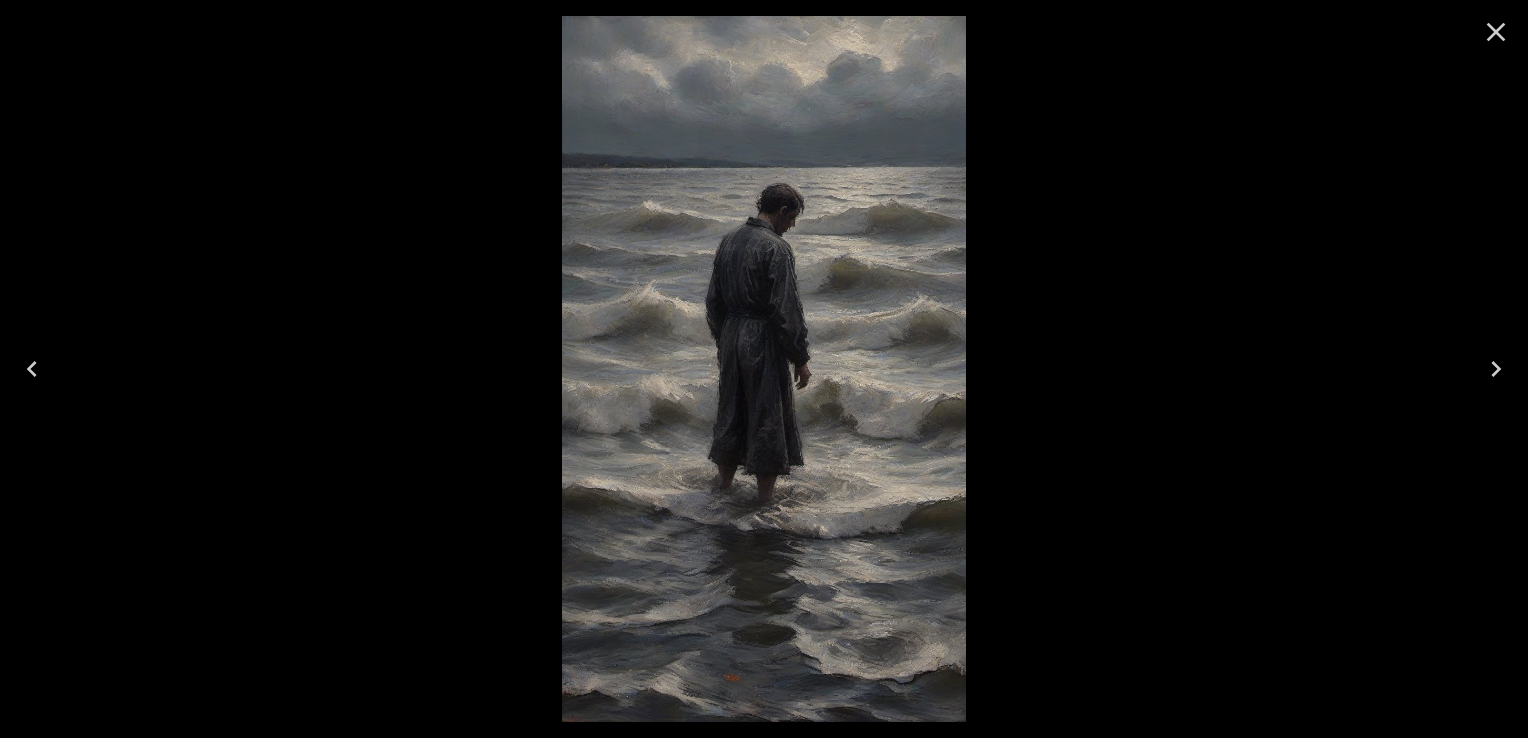 click 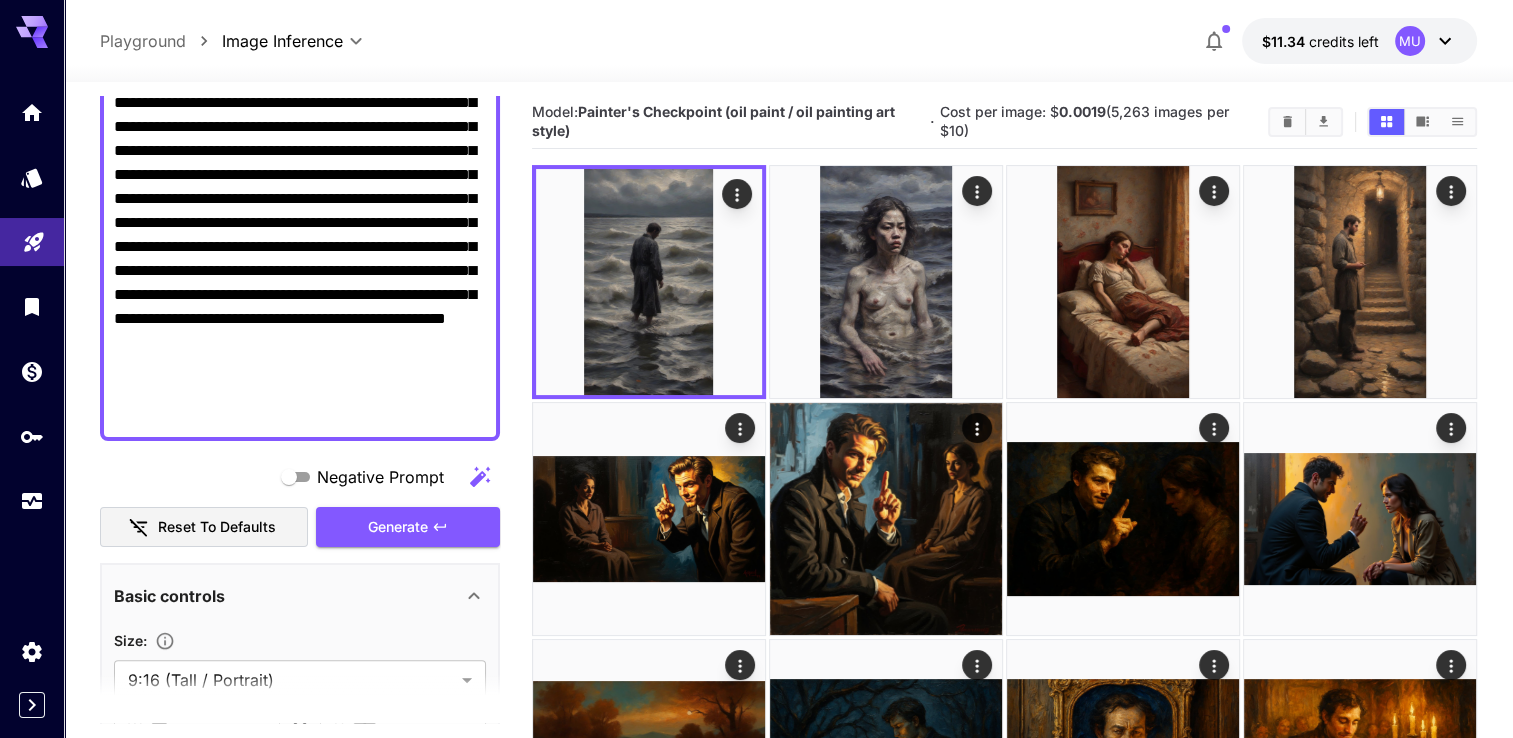 scroll, scrollTop: 0, scrollLeft: 0, axis: both 